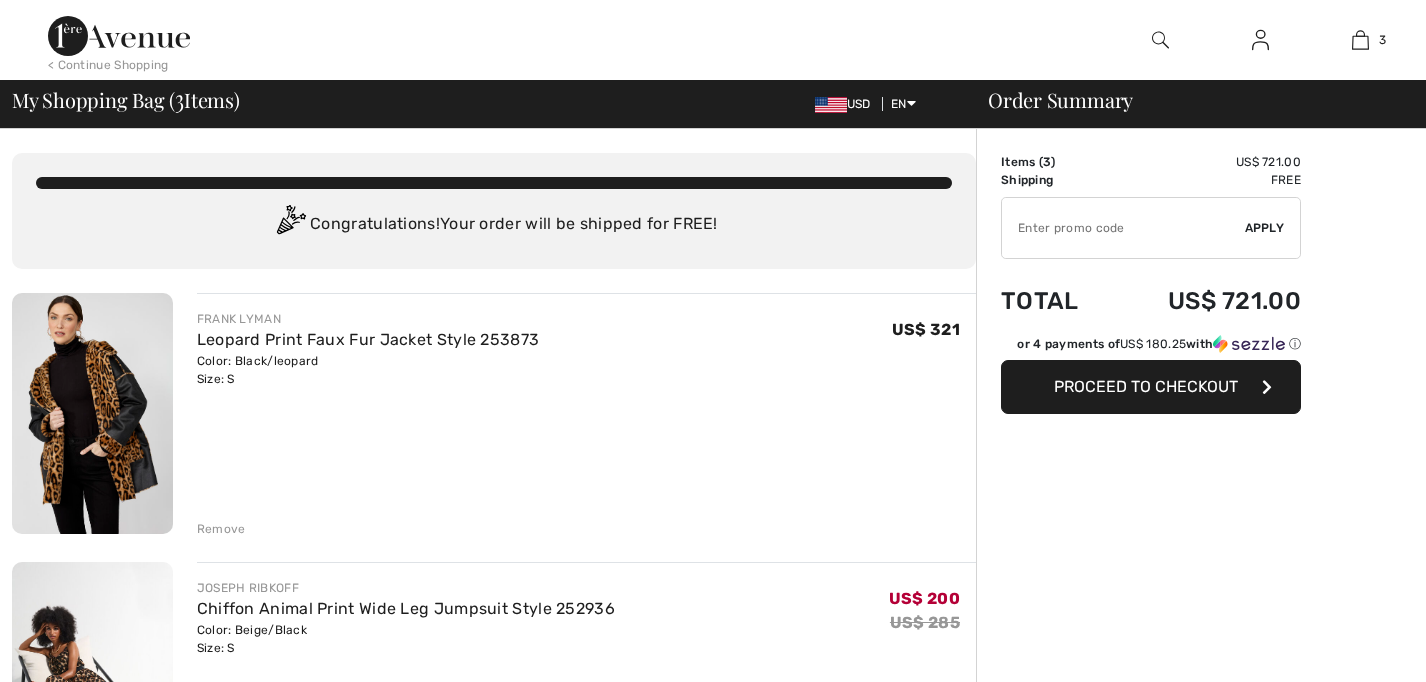 scroll, scrollTop: 0, scrollLeft: 0, axis: both 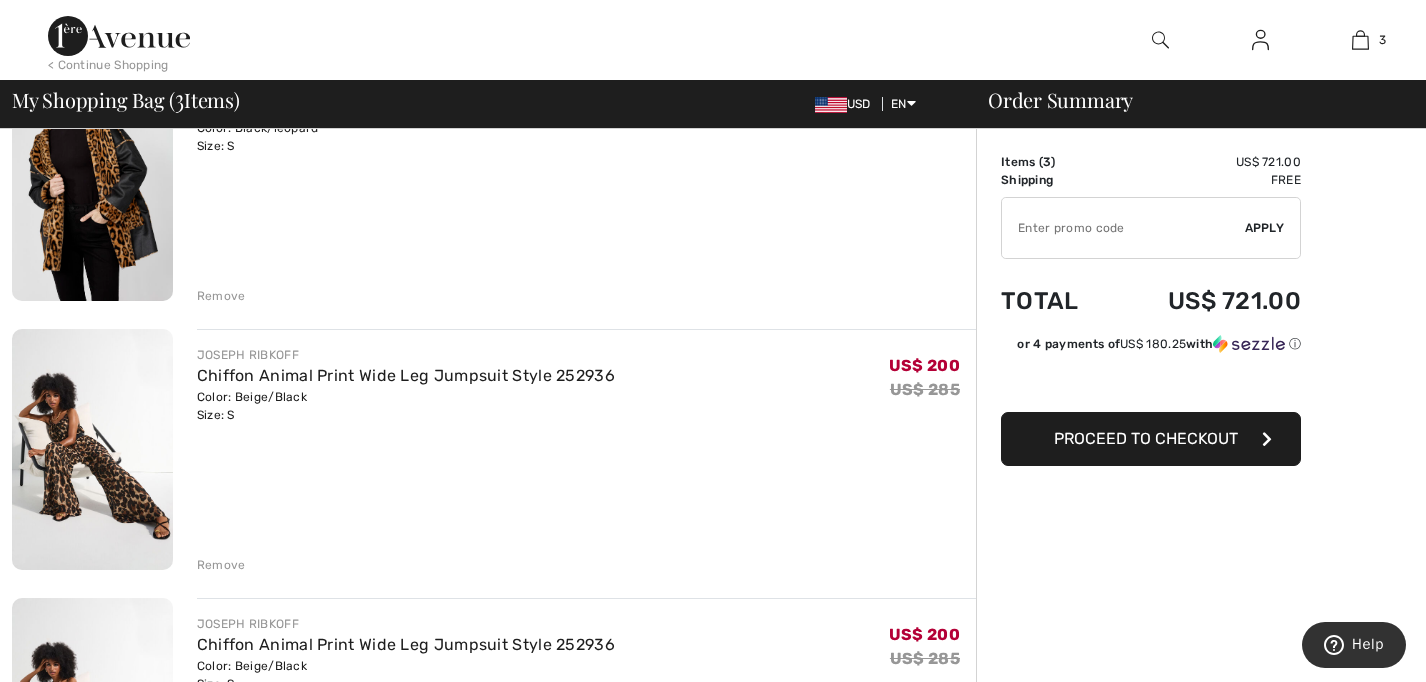 click on "Remove" at bounding box center [221, 565] 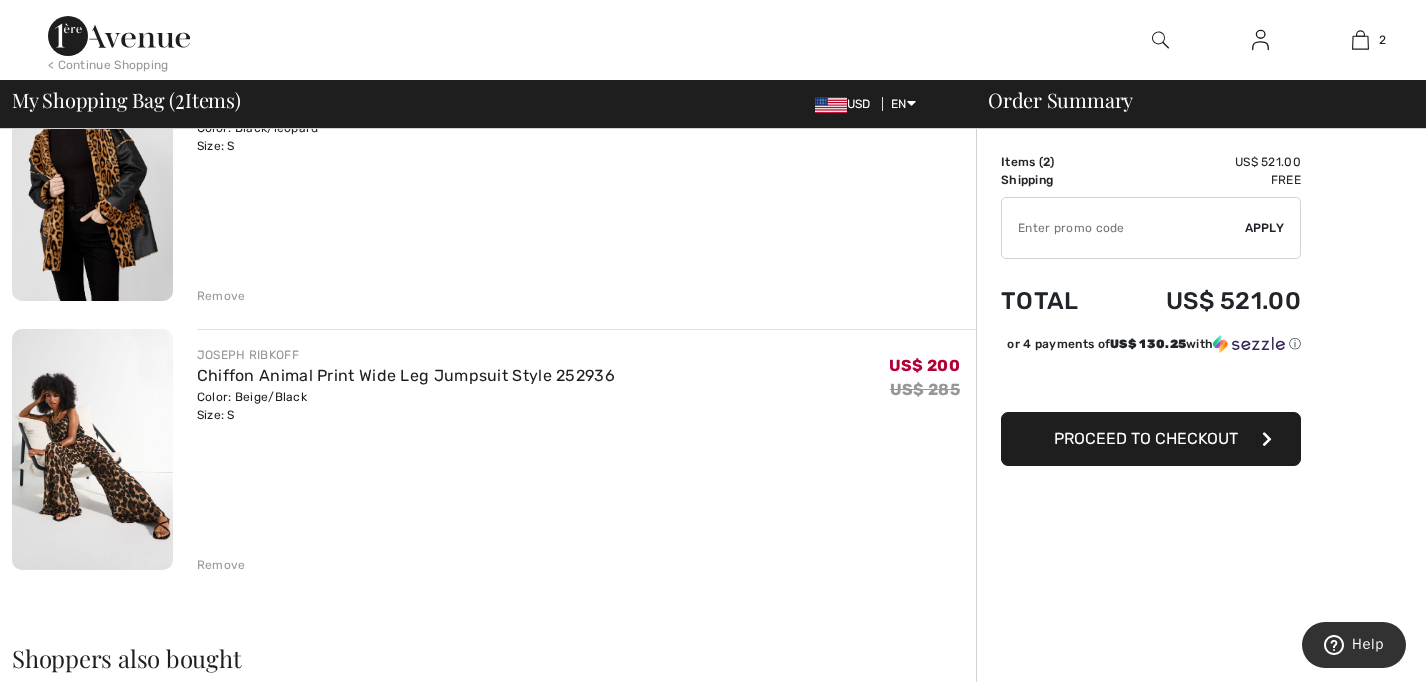 click on "Remove" at bounding box center [221, 565] 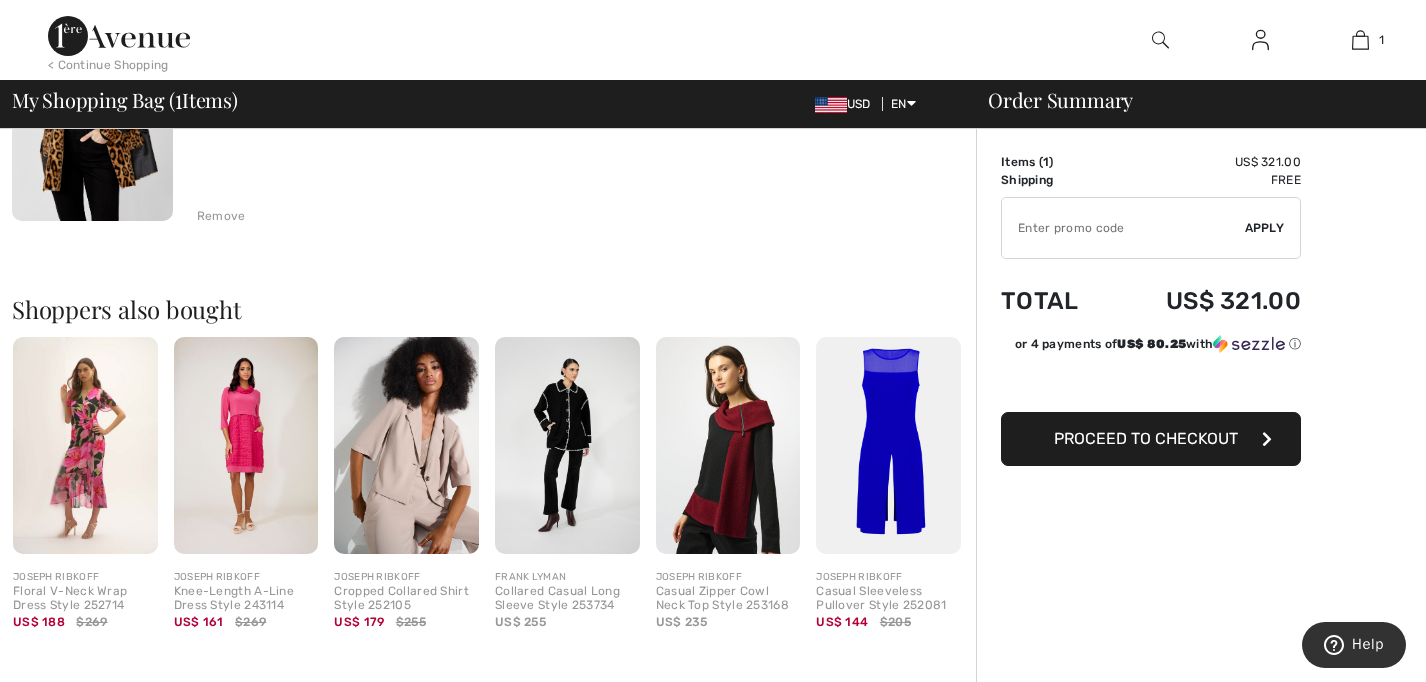 scroll, scrollTop: 316, scrollLeft: 0, axis: vertical 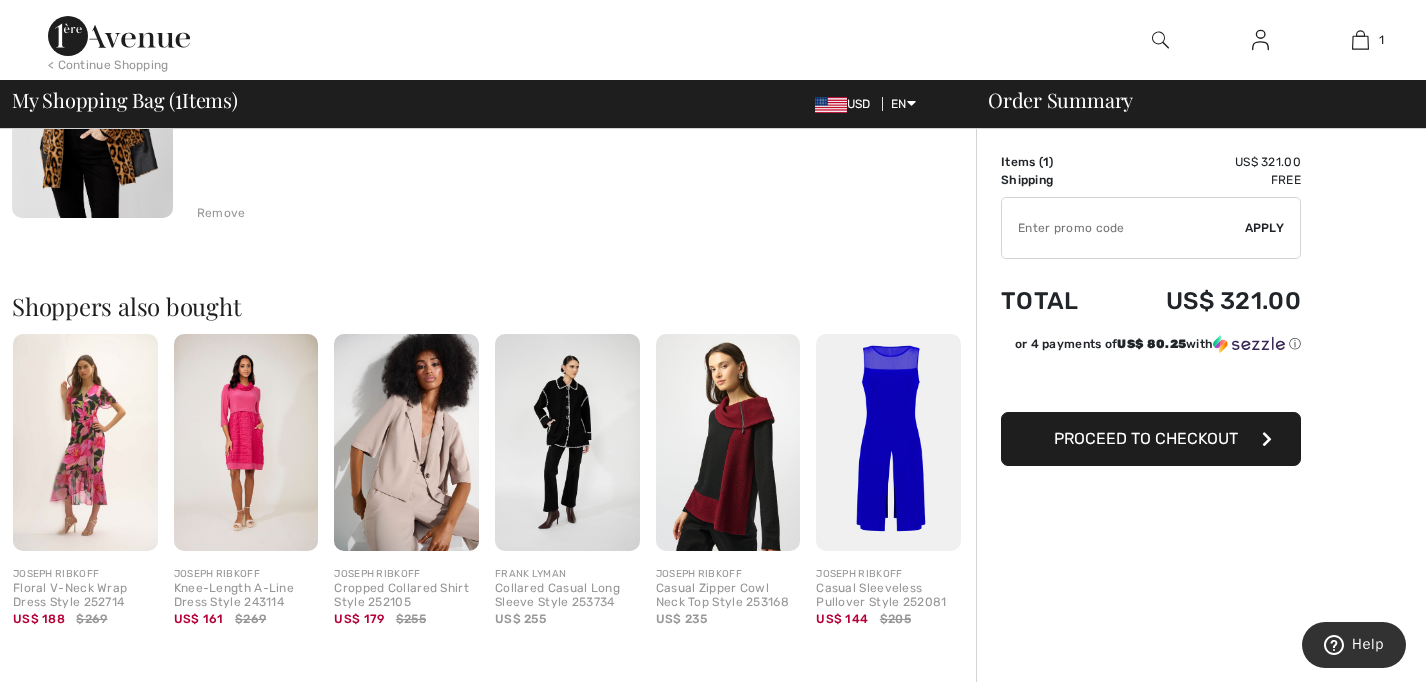 click at bounding box center (888, 442) 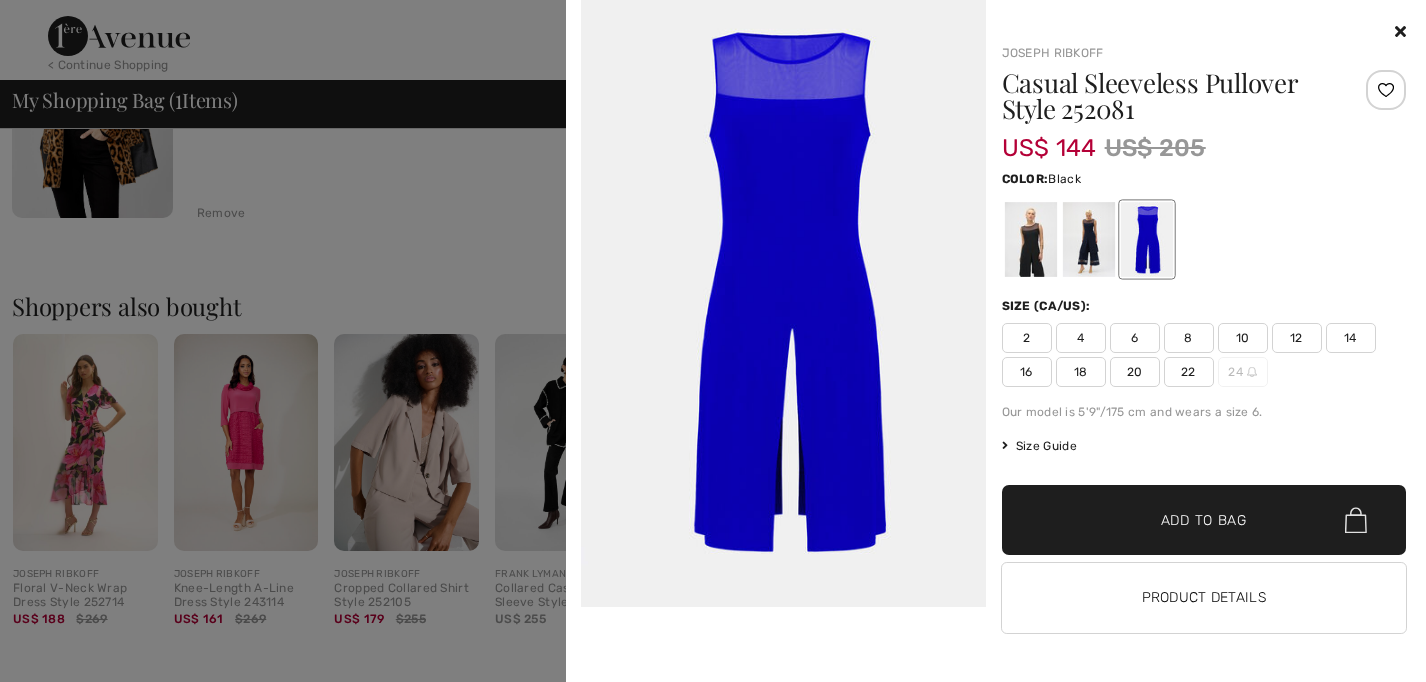 click at bounding box center [1030, 239] 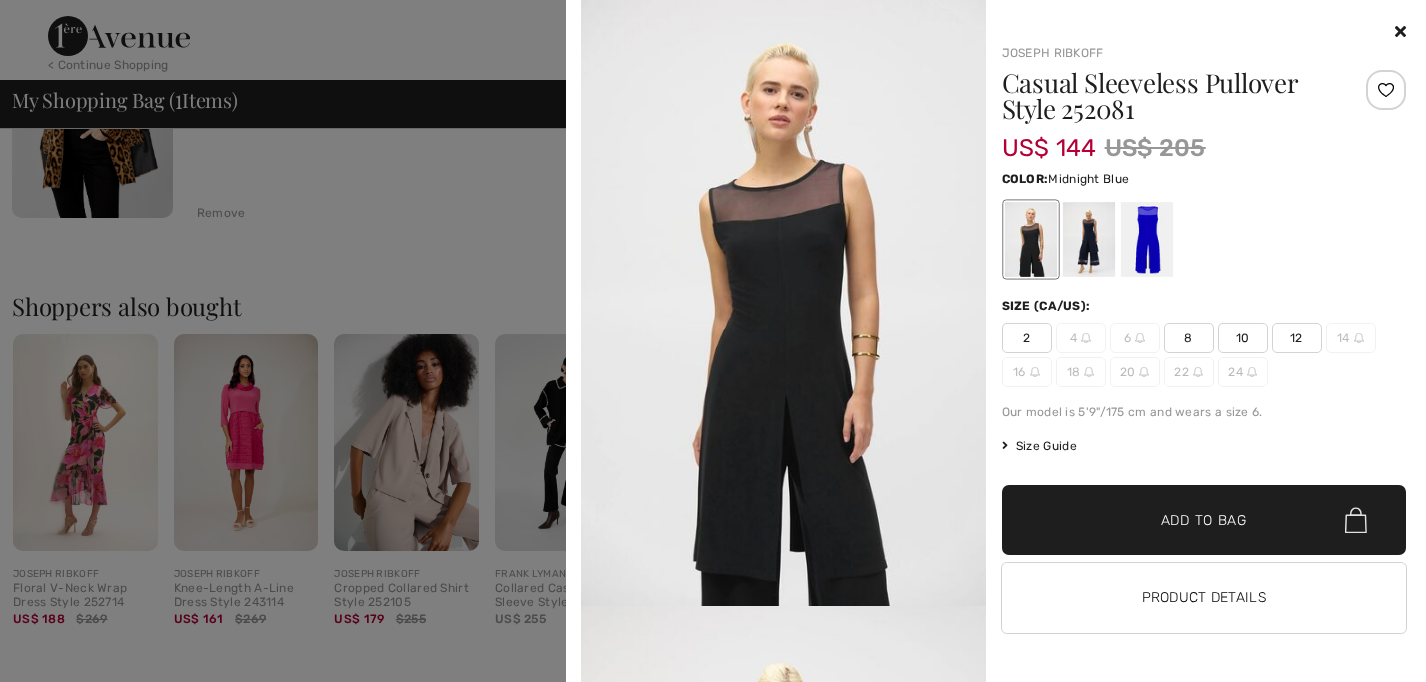 click at bounding box center (1088, 239) 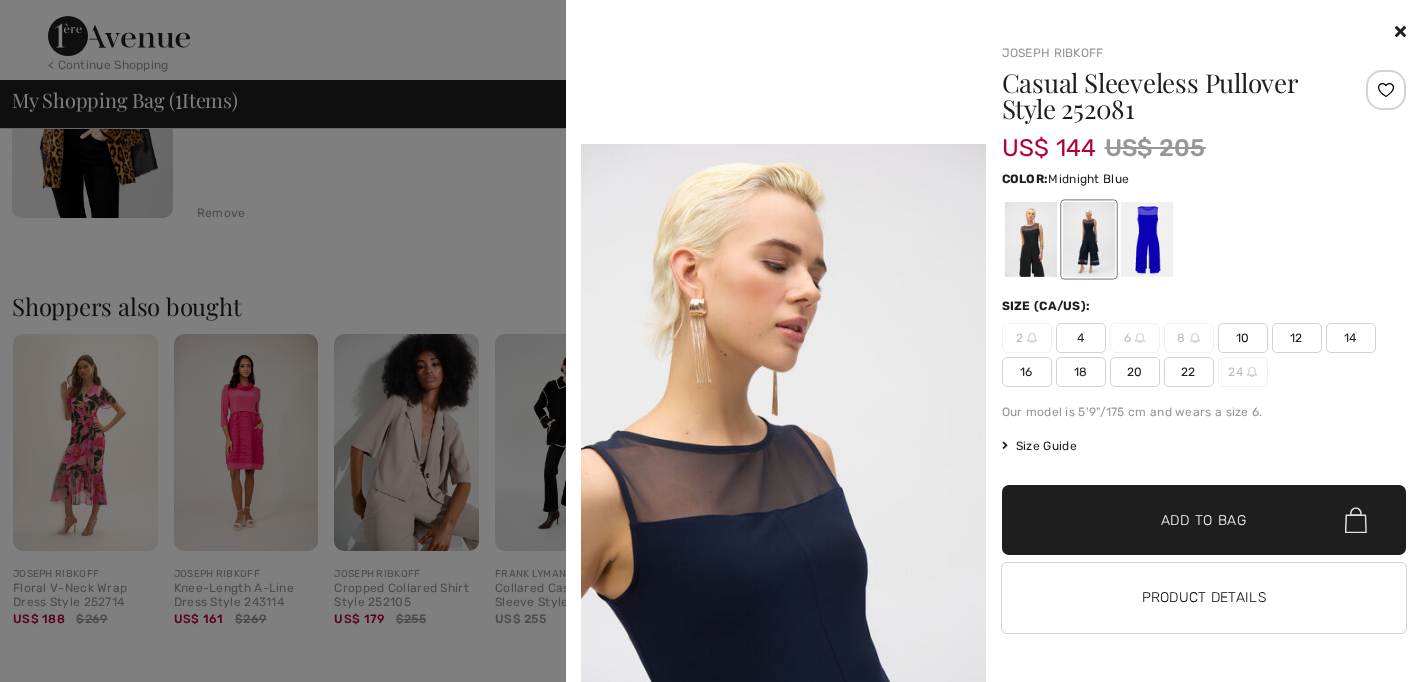scroll, scrollTop: 1303, scrollLeft: 0, axis: vertical 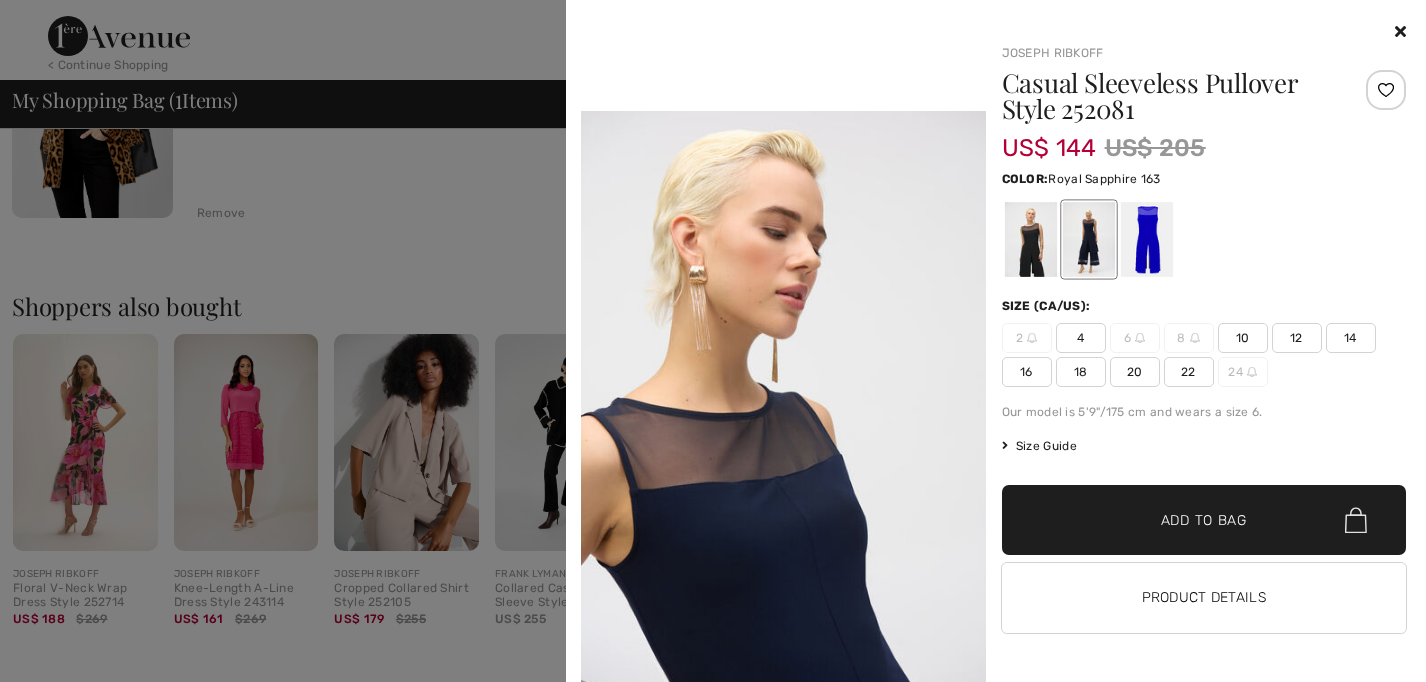 click at bounding box center [1146, 239] 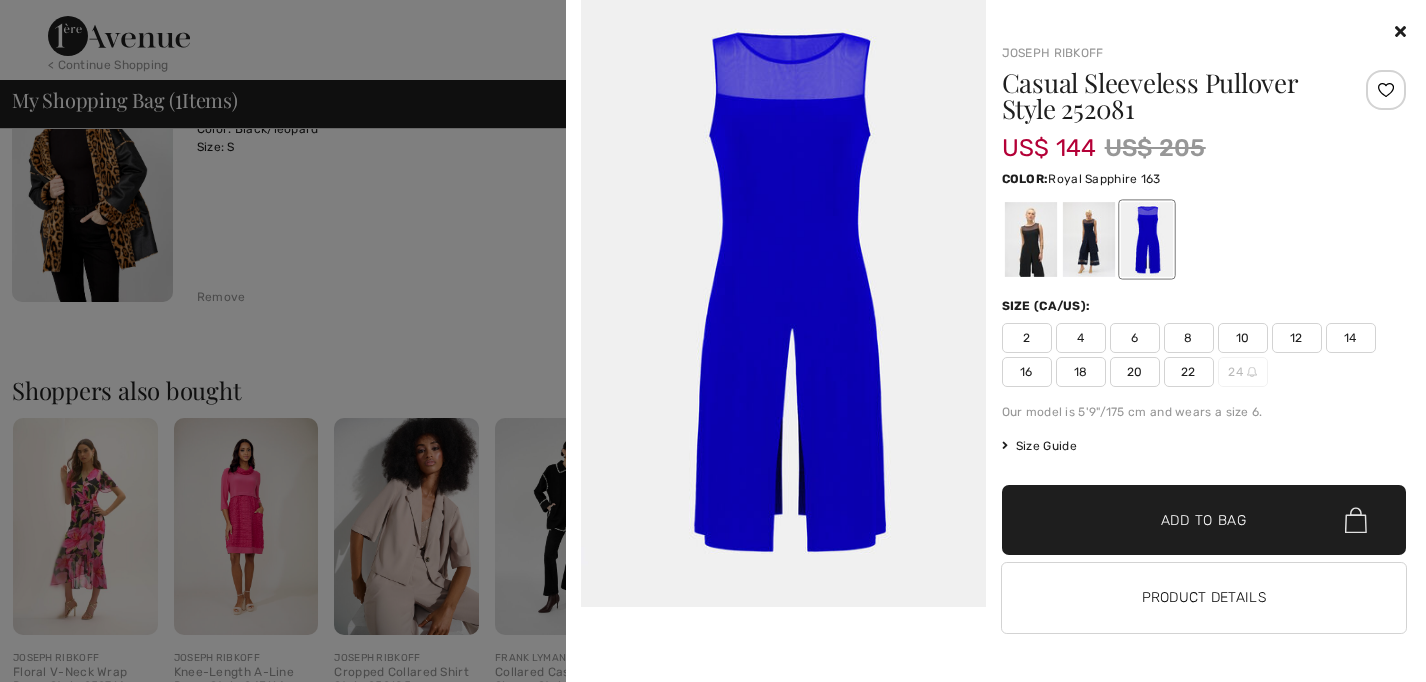 scroll, scrollTop: 0, scrollLeft: 0, axis: both 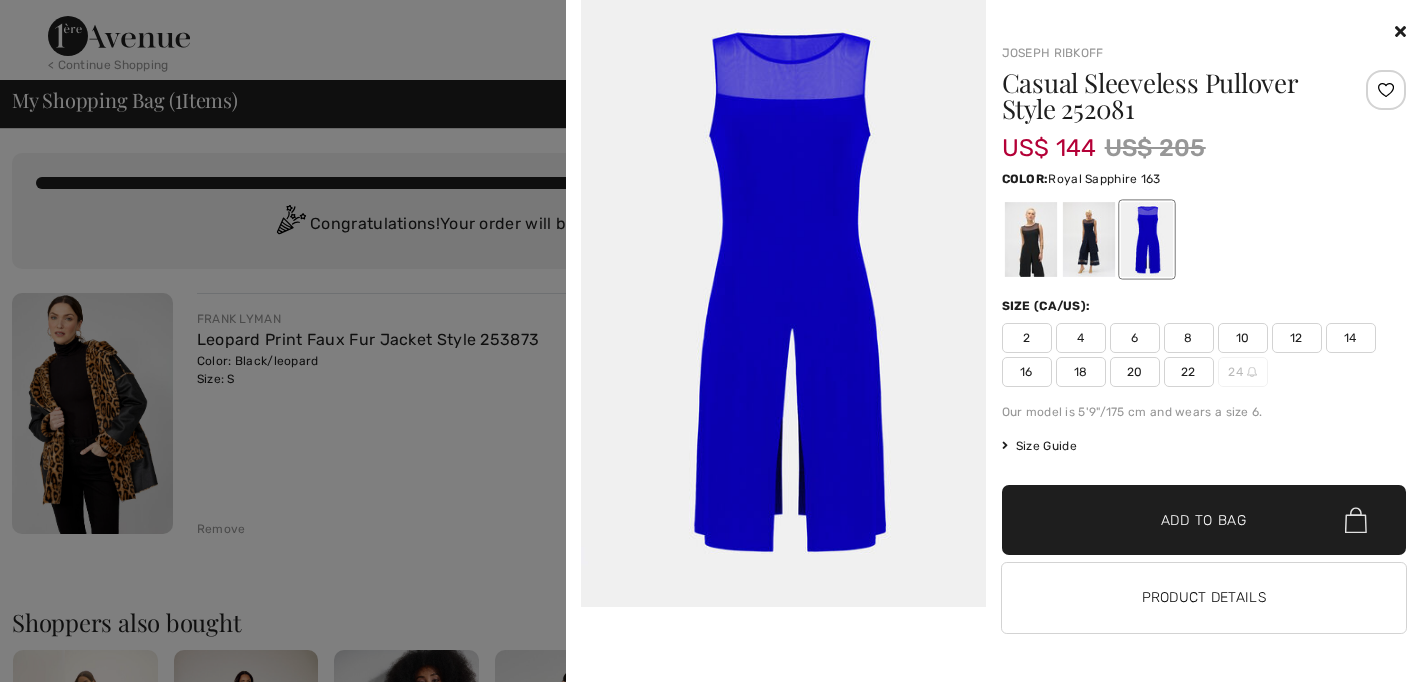 click at bounding box center [1400, 31] 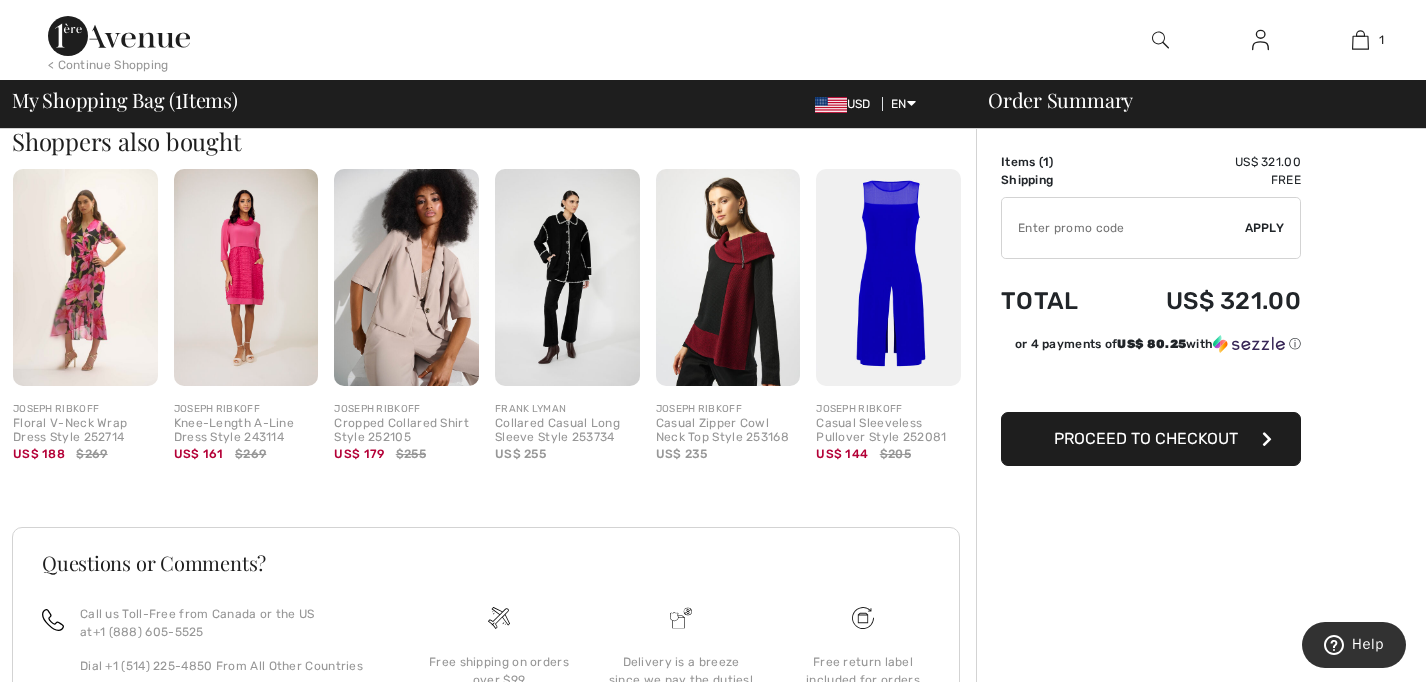 scroll, scrollTop: 494, scrollLeft: 0, axis: vertical 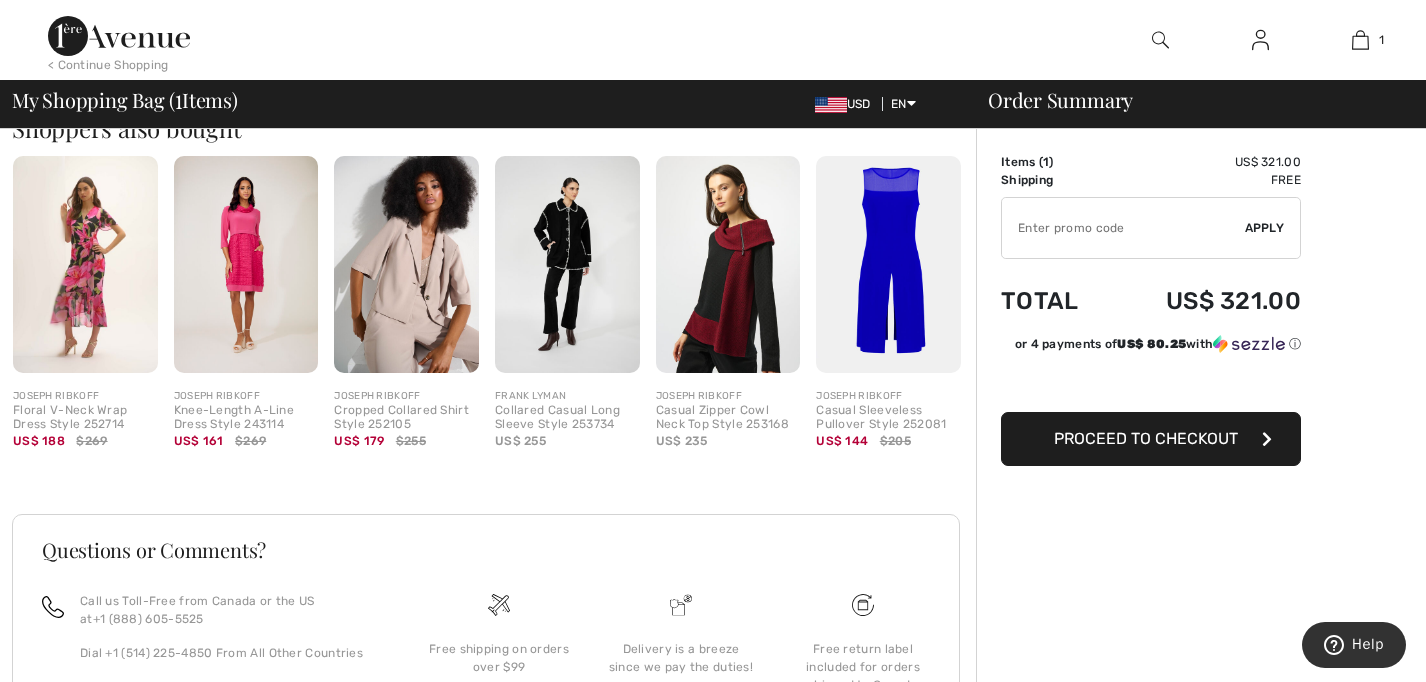 click at bounding box center [728, 264] 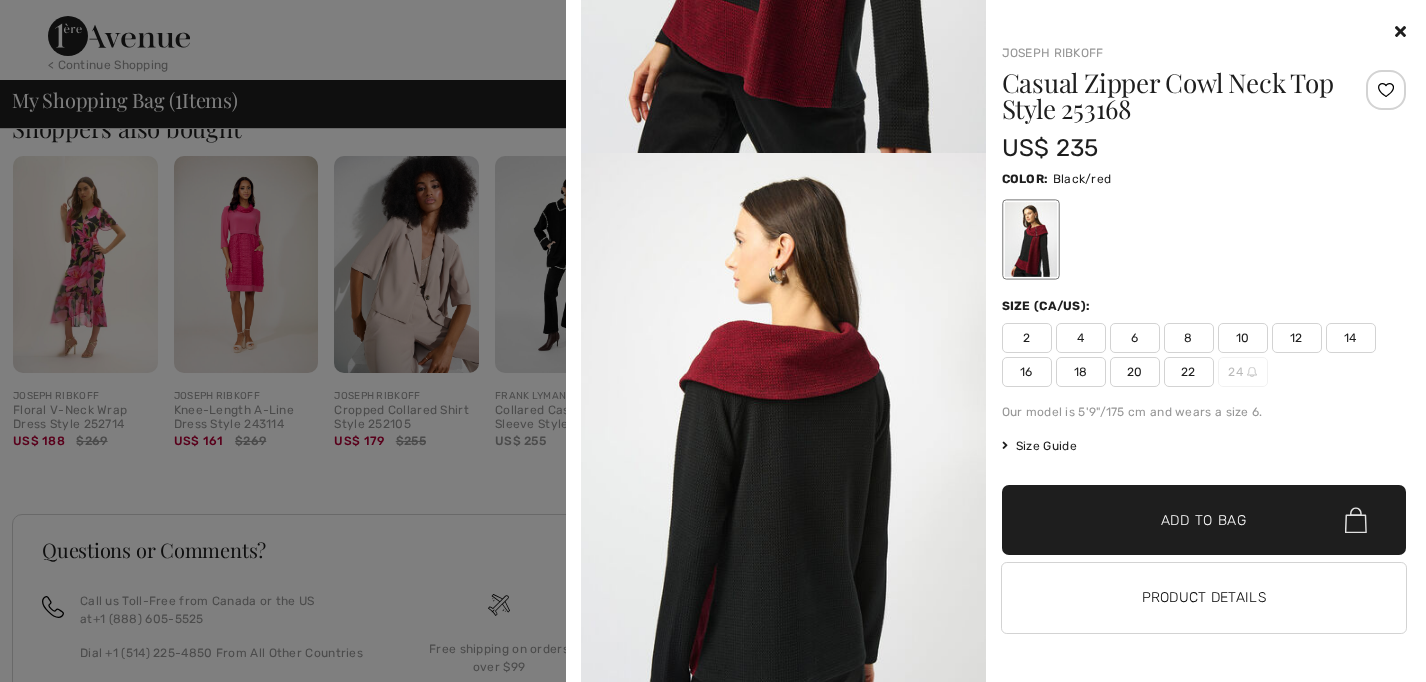scroll, scrollTop: 393, scrollLeft: 0, axis: vertical 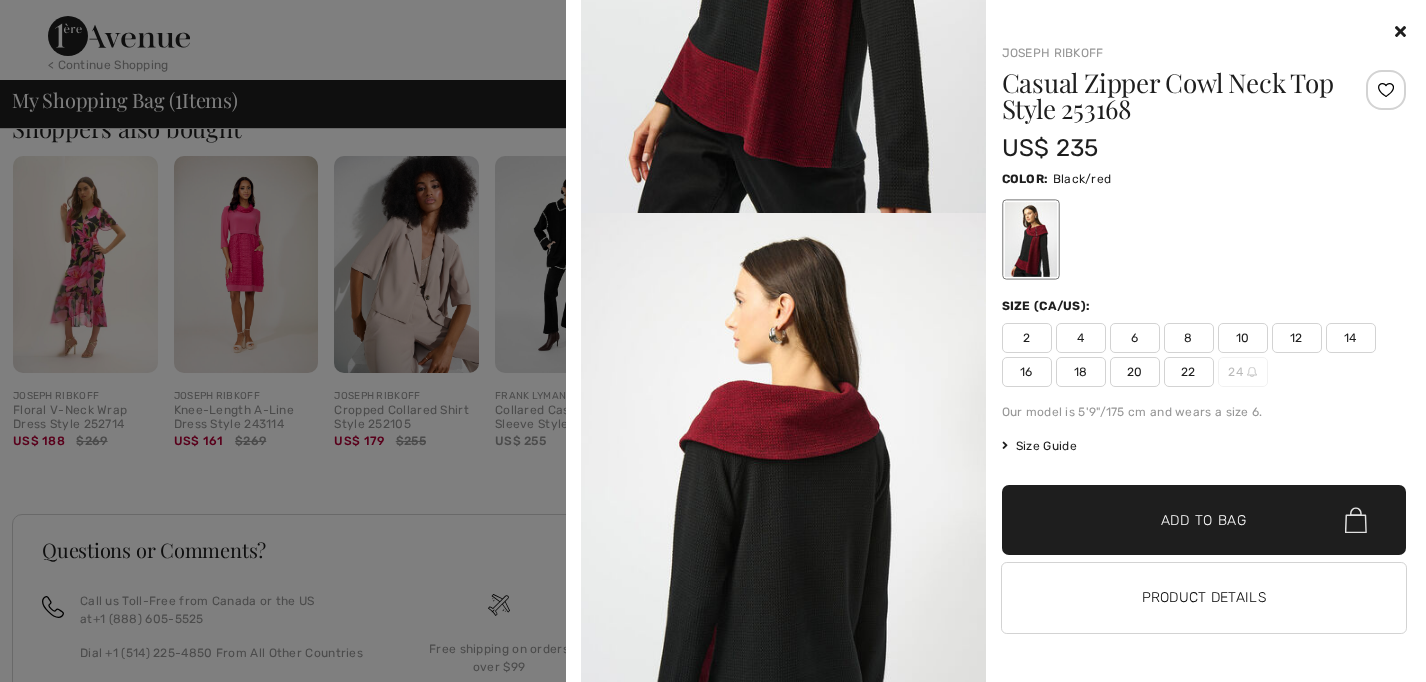 click at bounding box center [1400, 31] 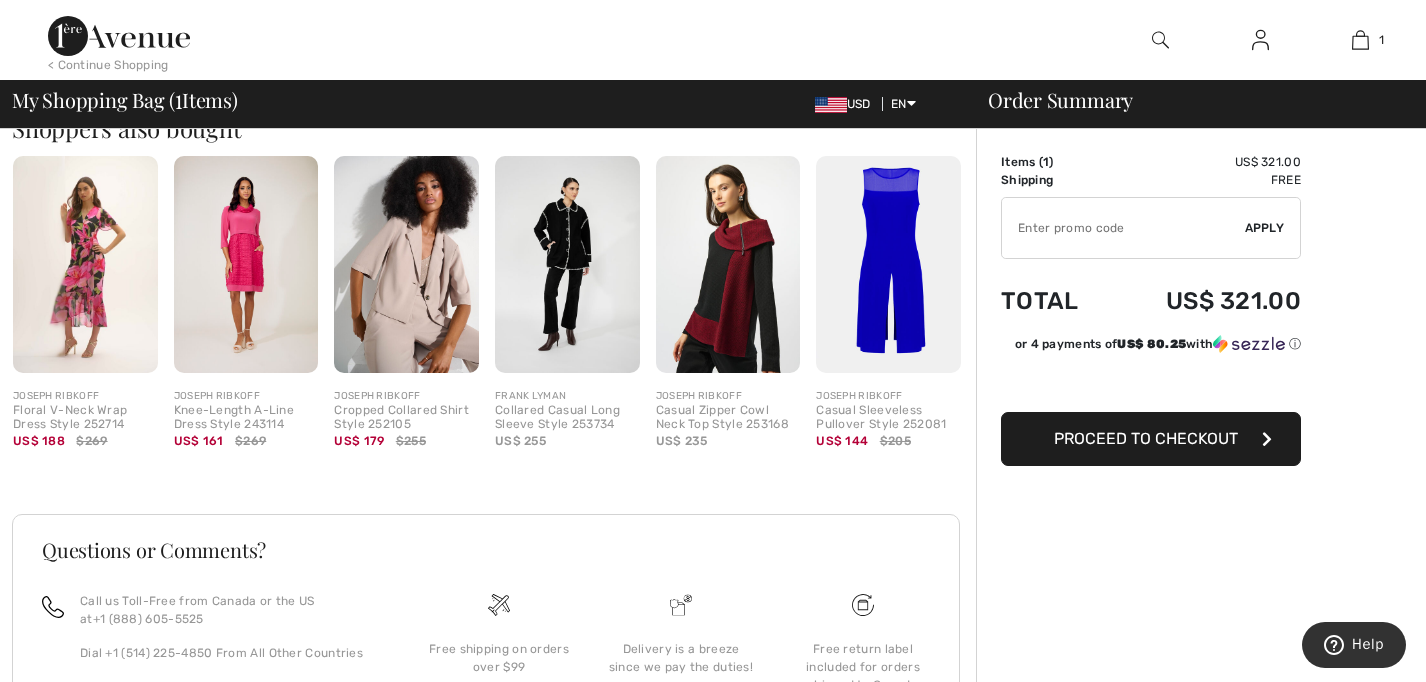 click at bounding box center (246, 264) 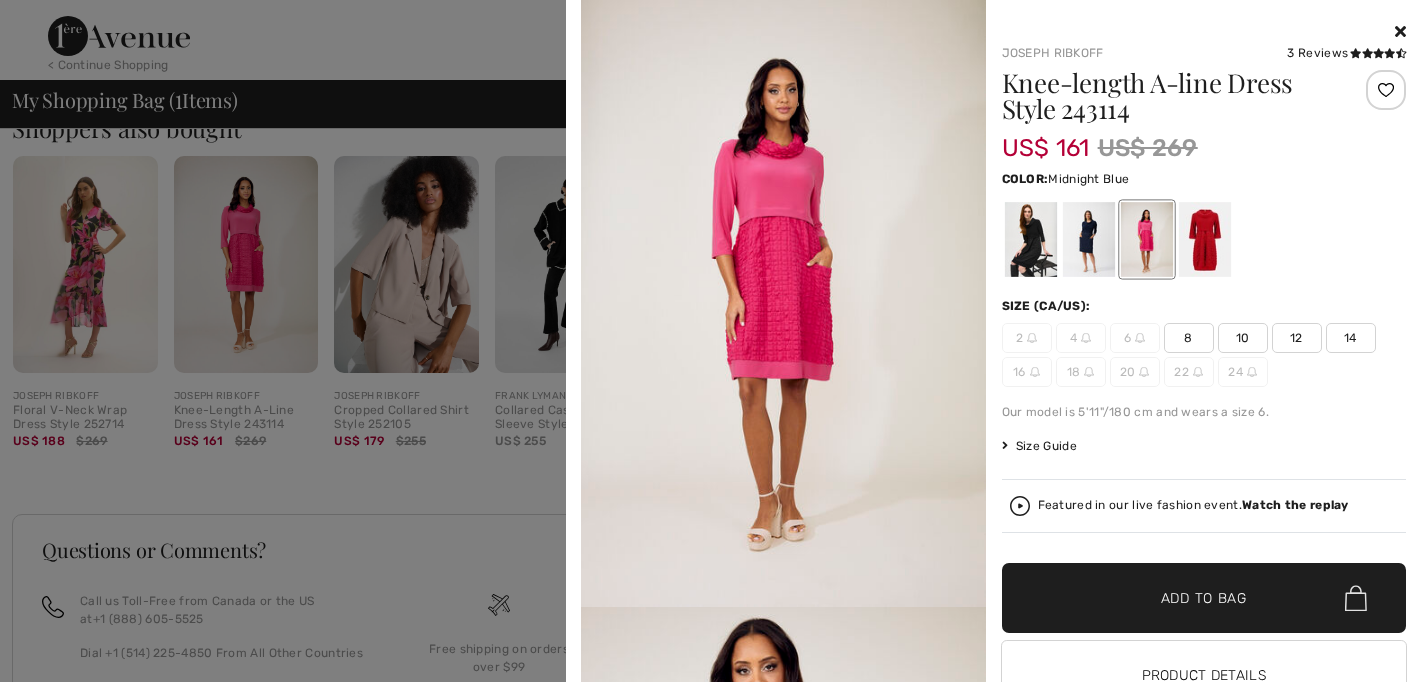 click at bounding box center (1088, 239) 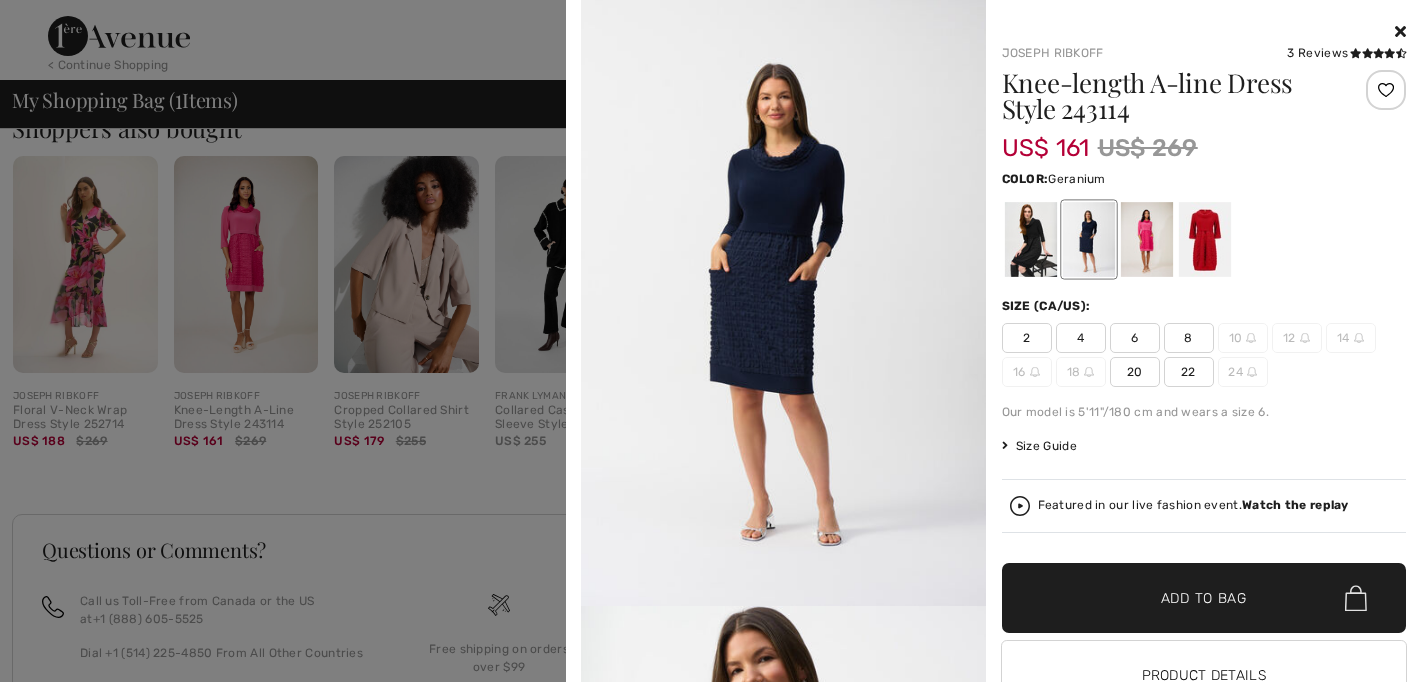 click at bounding box center [1146, 239] 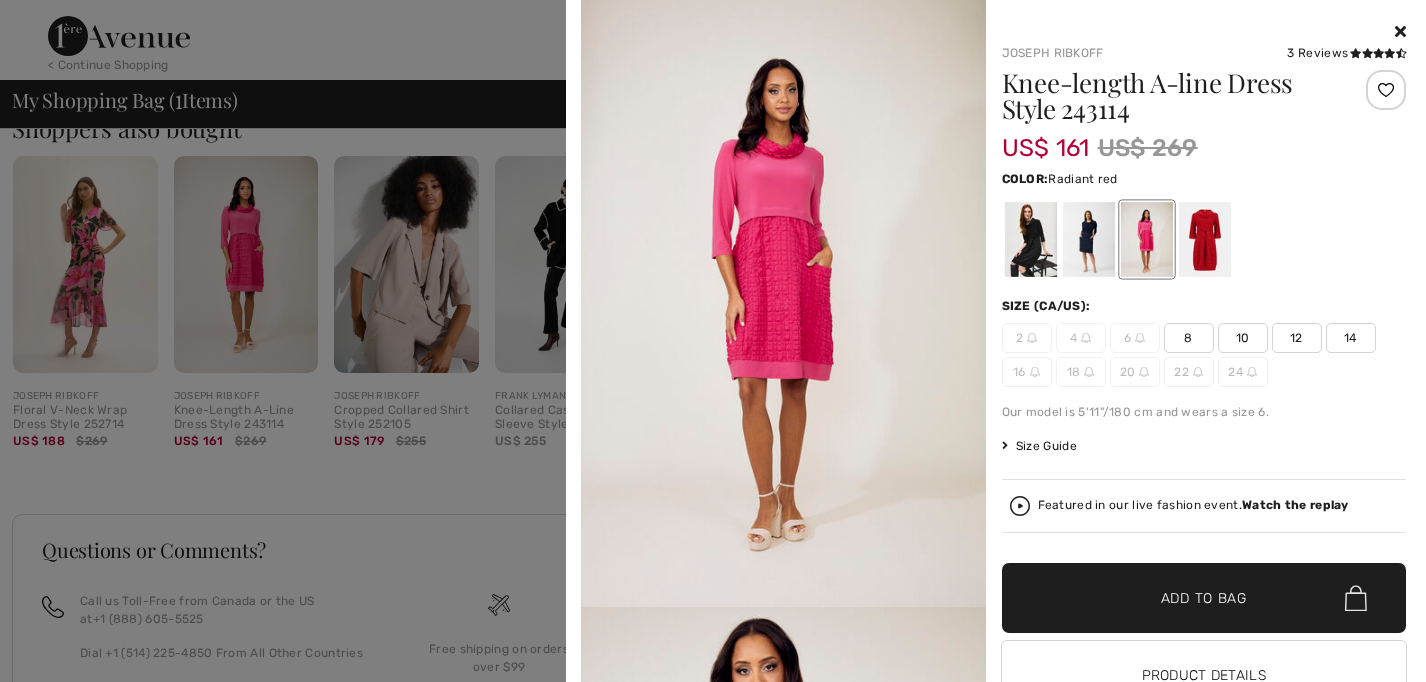 click at bounding box center [1204, 239] 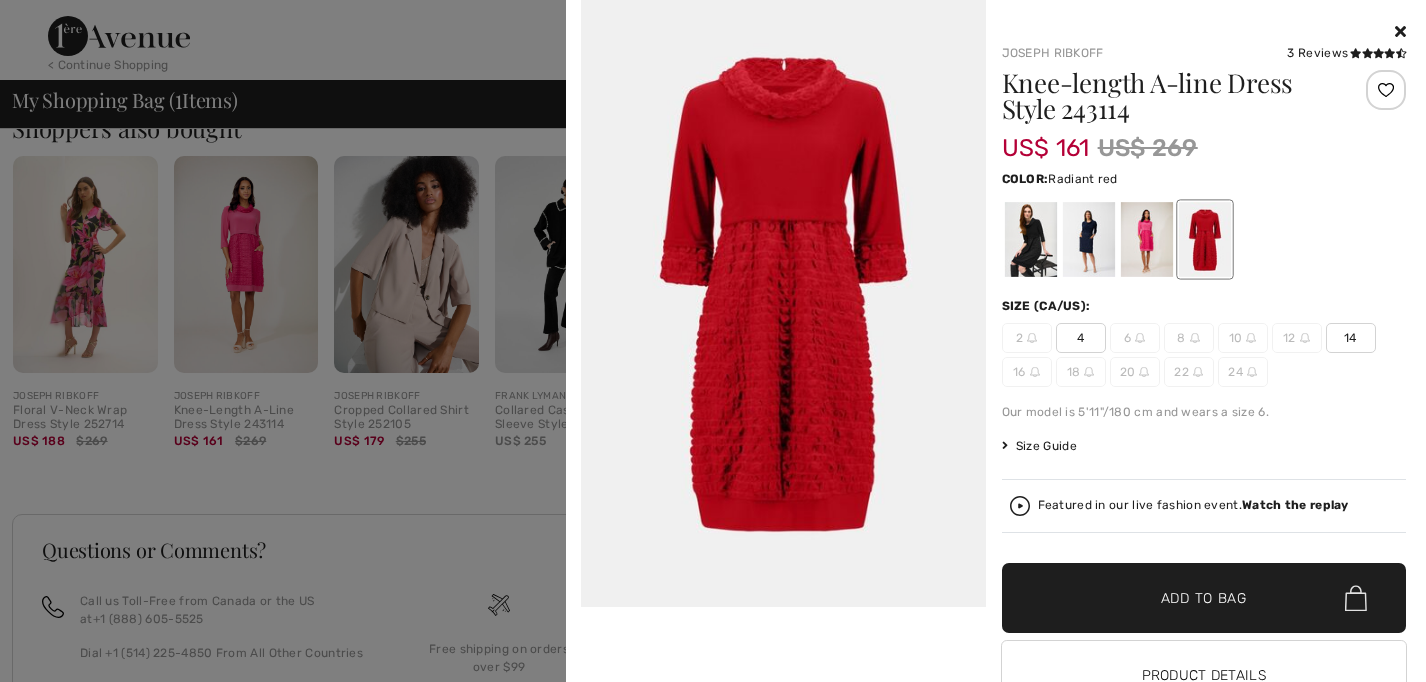 scroll, scrollTop: 75, scrollLeft: 0, axis: vertical 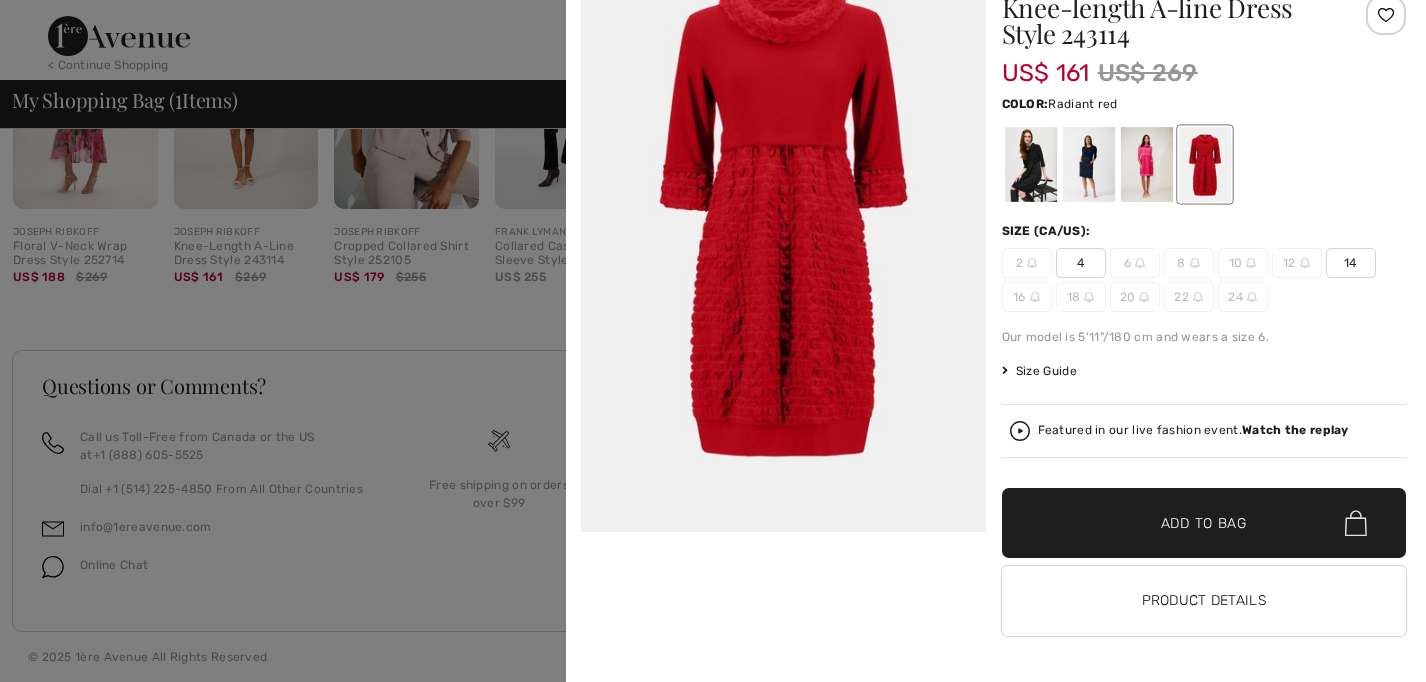 click on "4" at bounding box center [1081, 263] 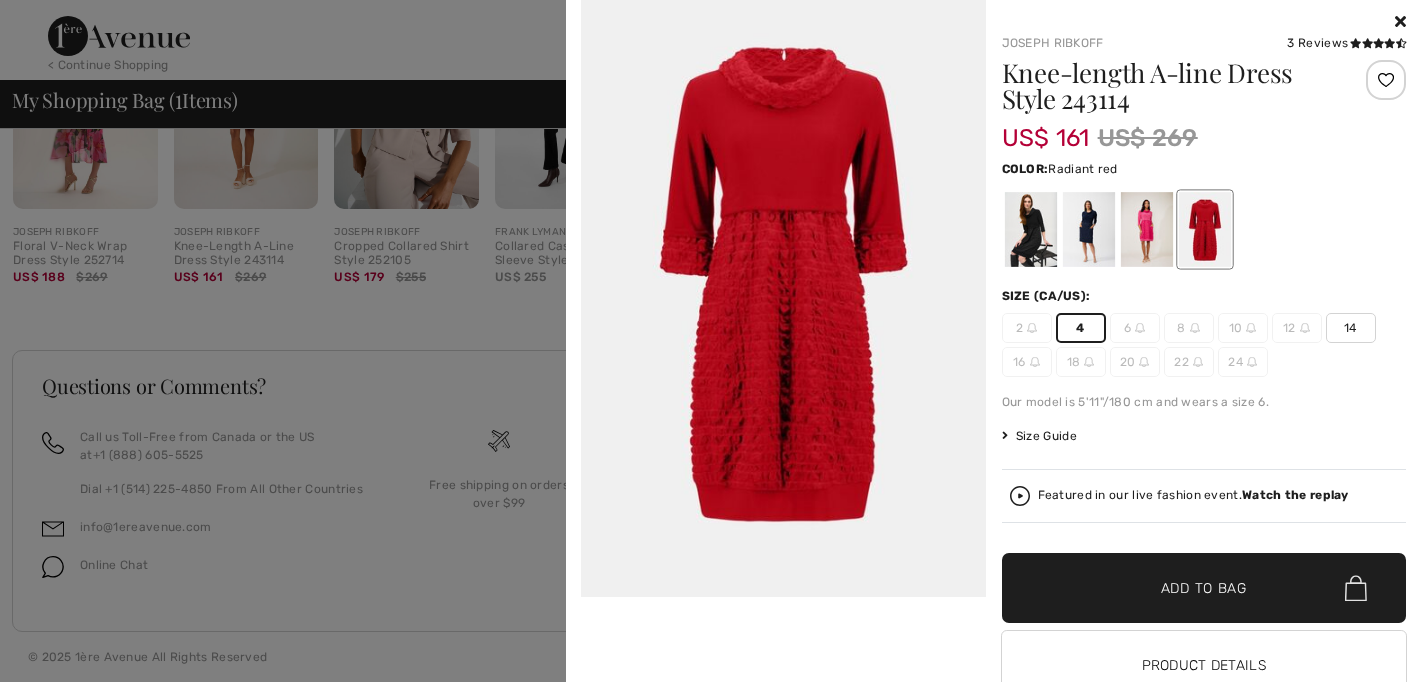 scroll, scrollTop: 0, scrollLeft: 0, axis: both 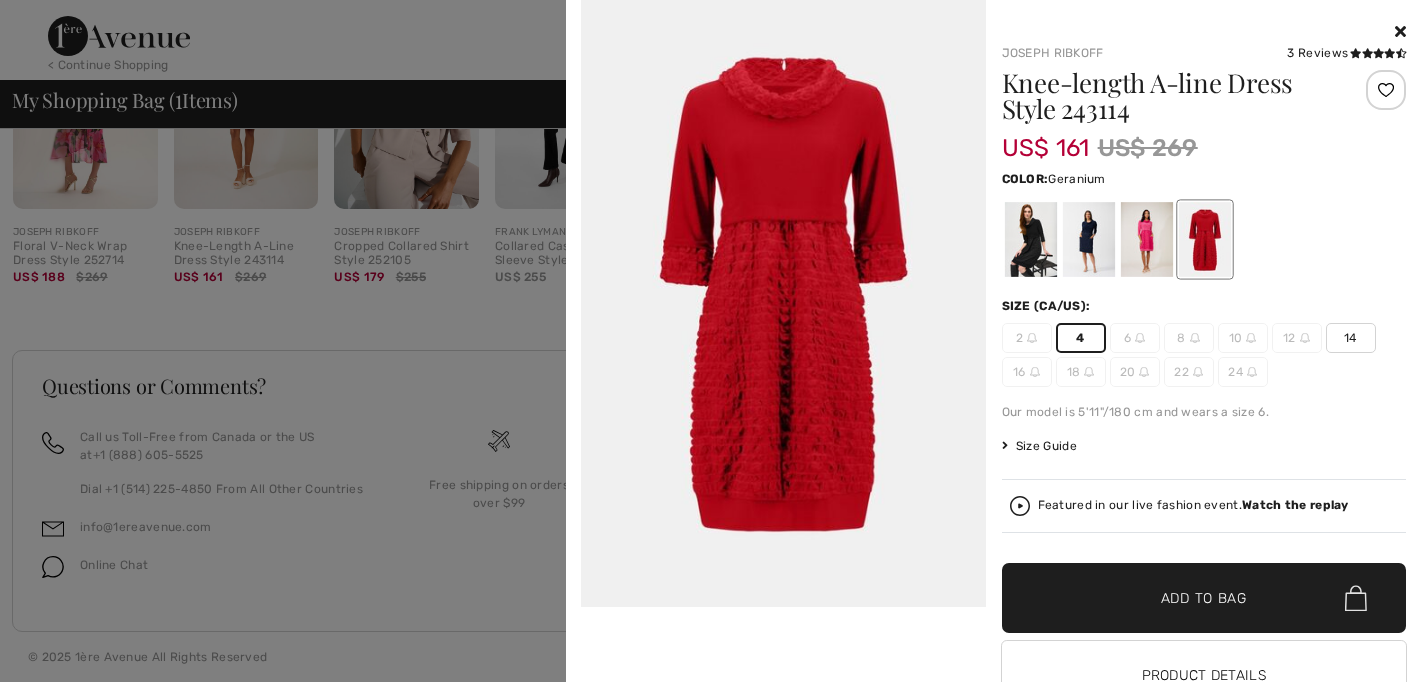 click at bounding box center [1146, 239] 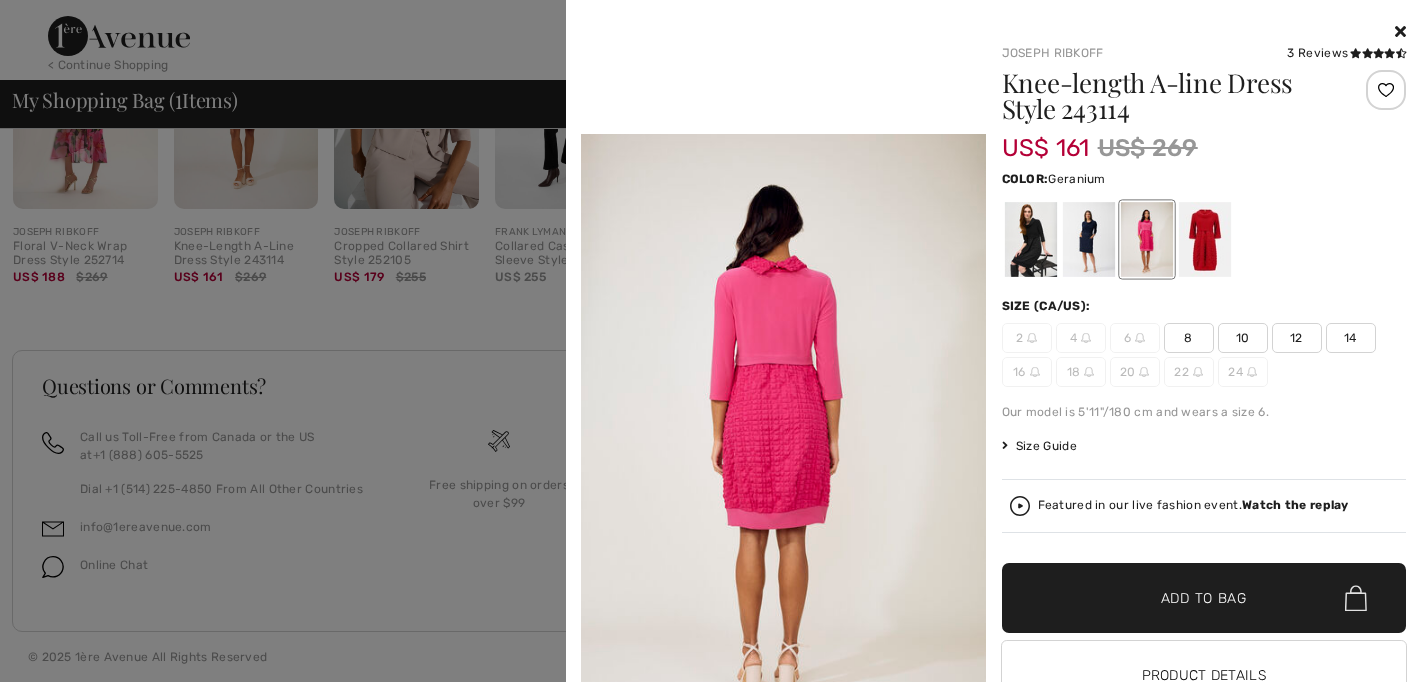 scroll, scrollTop: 1305, scrollLeft: 0, axis: vertical 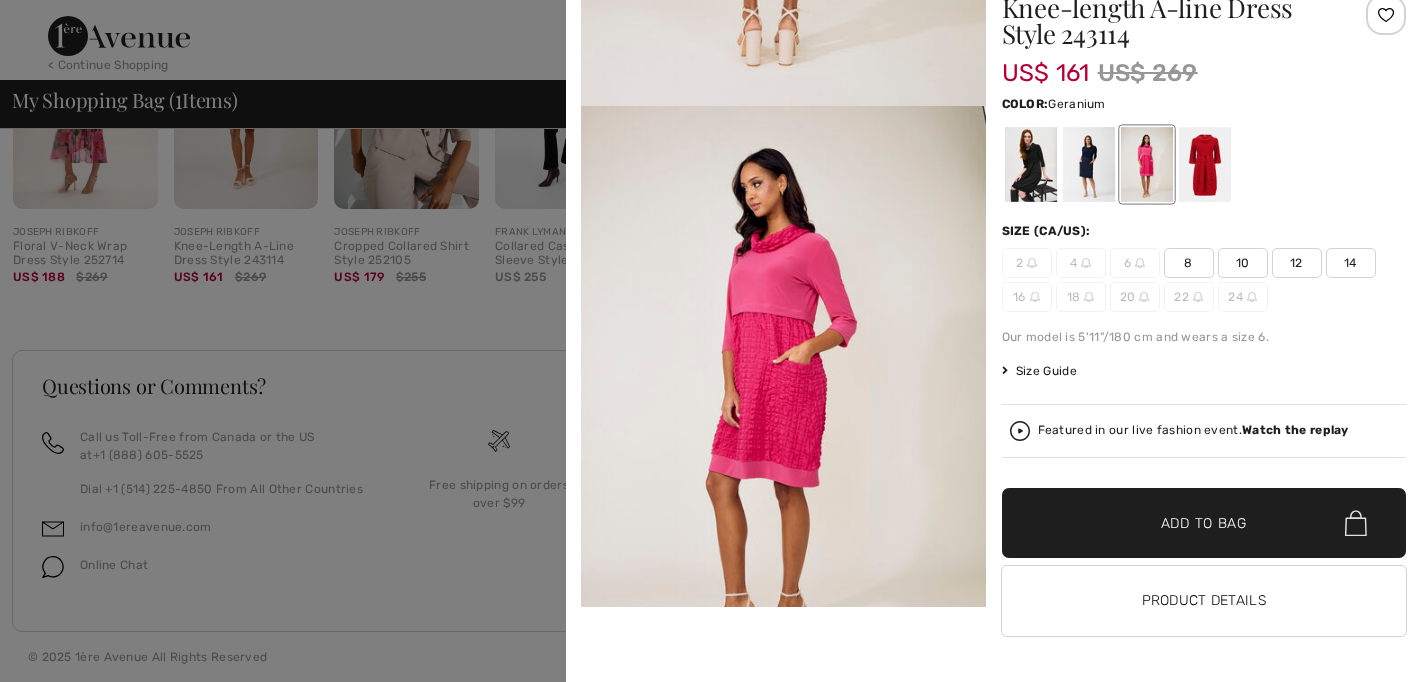 click at bounding box center [783, -198] 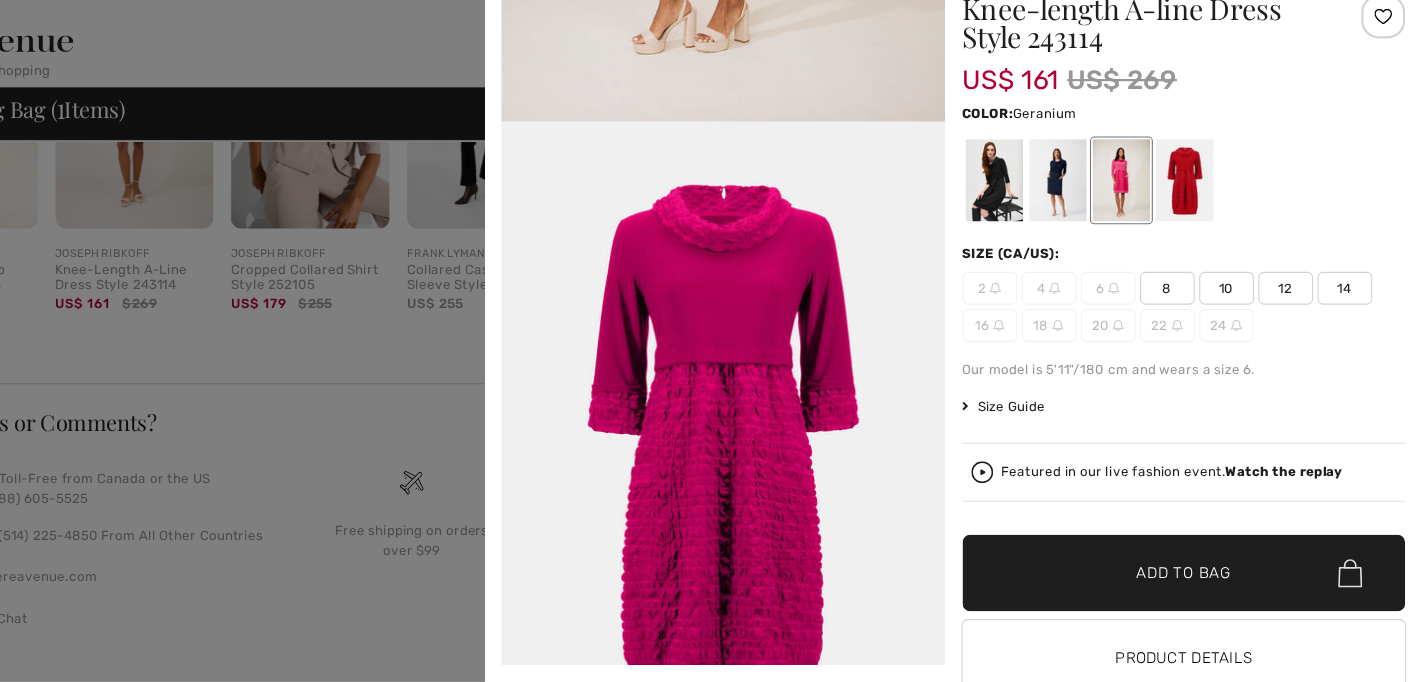 scroll, scrollTop: 2449, scrollLeft: 0, axis: vertical 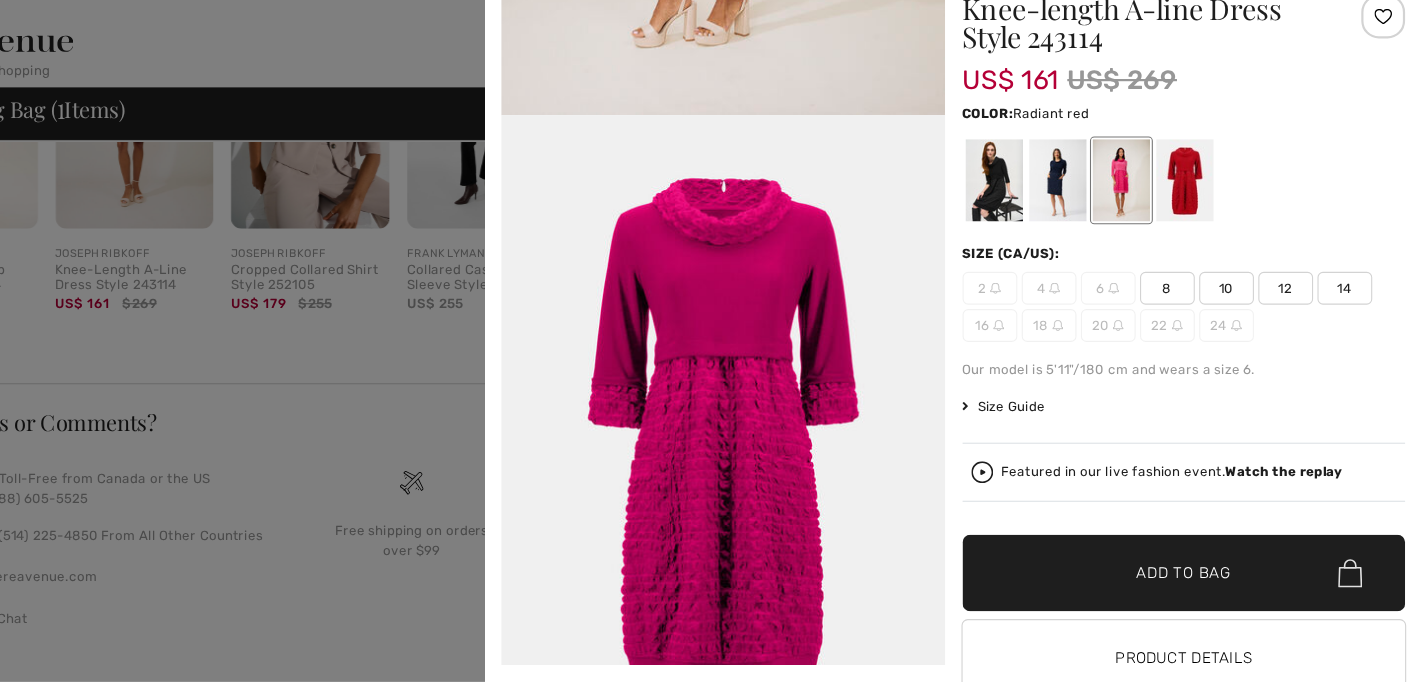 click at bounding box center (1204, 164) 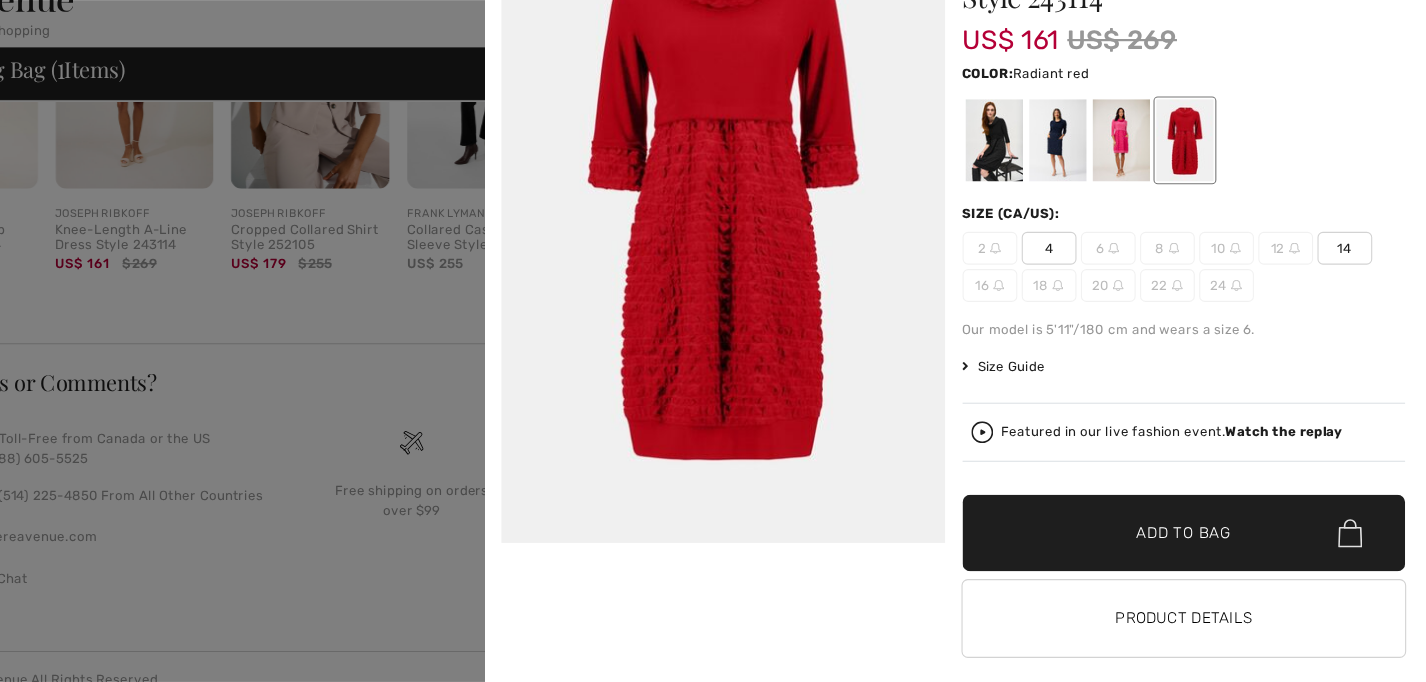 scroll, scrollTop: 658, scrollLeft: 0, axis: vertical 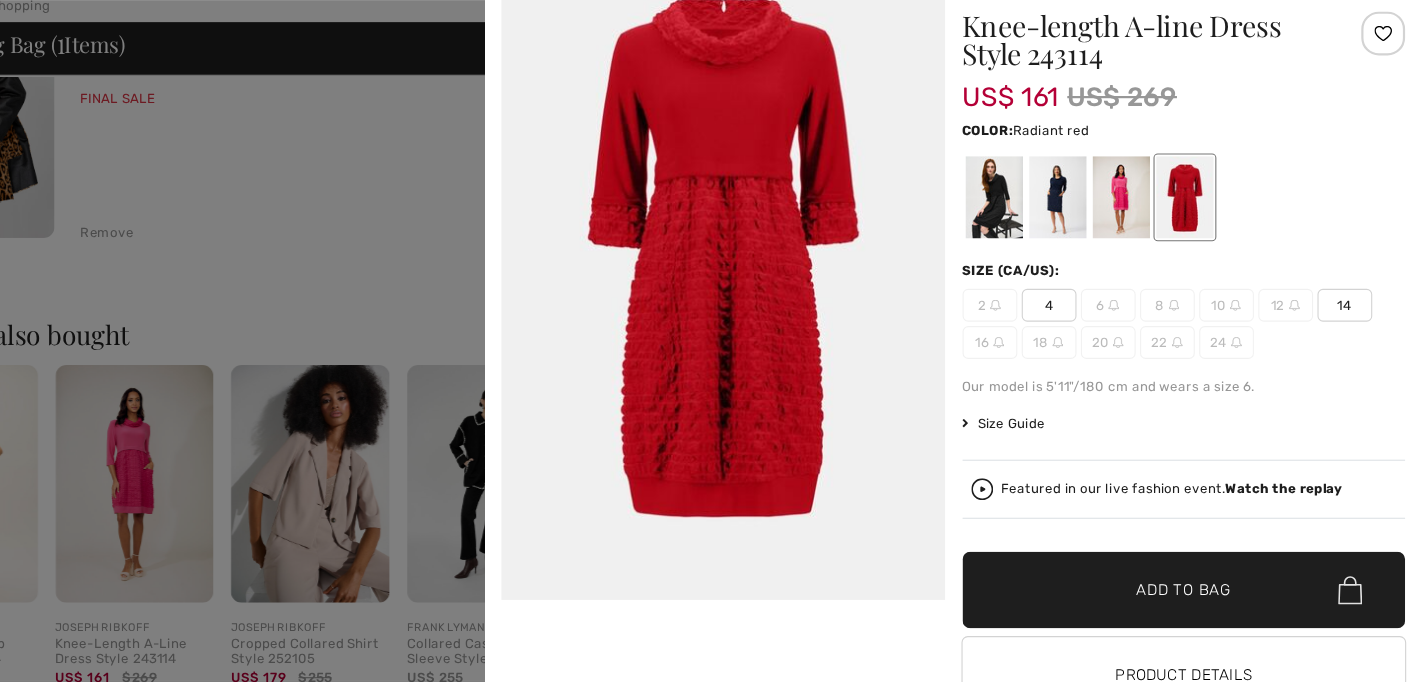 click at bounding box center (713, 341) 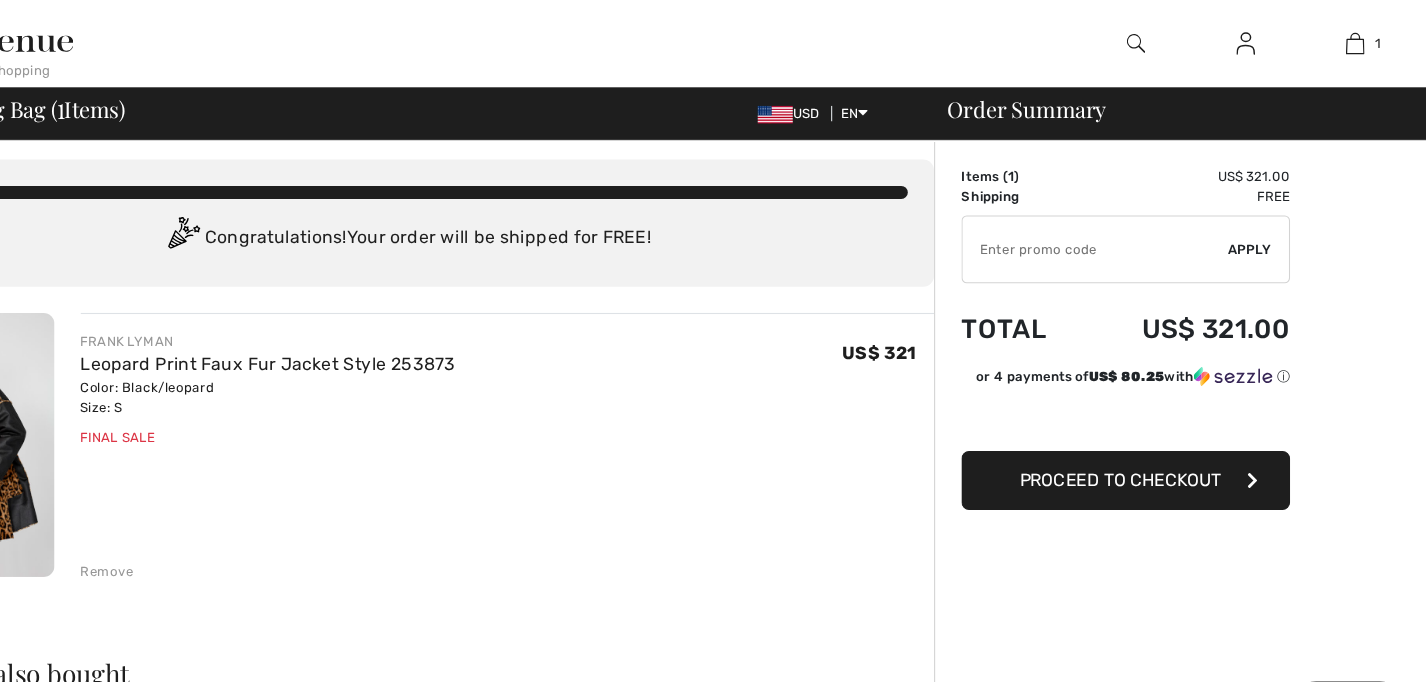 scroll, scrollTop: 0, scrollLeft: 0, axis: both 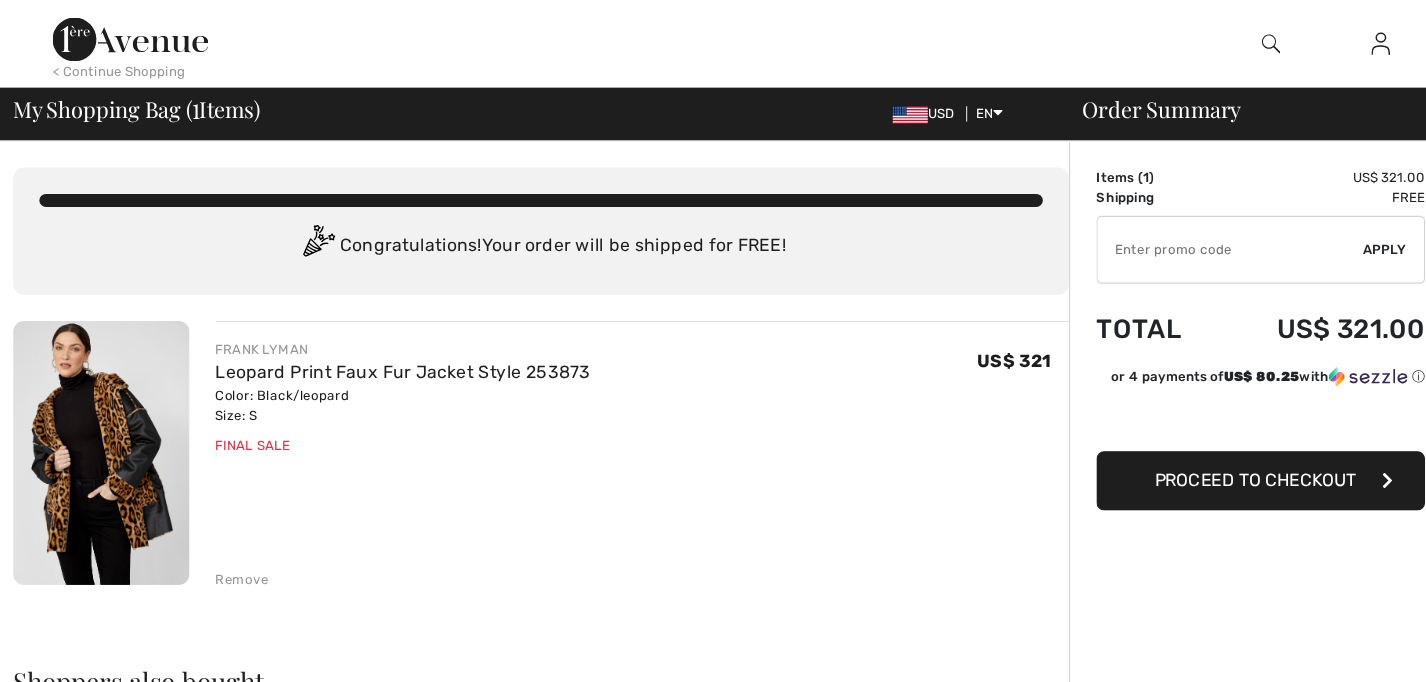 click at bounding box center (92, 413) 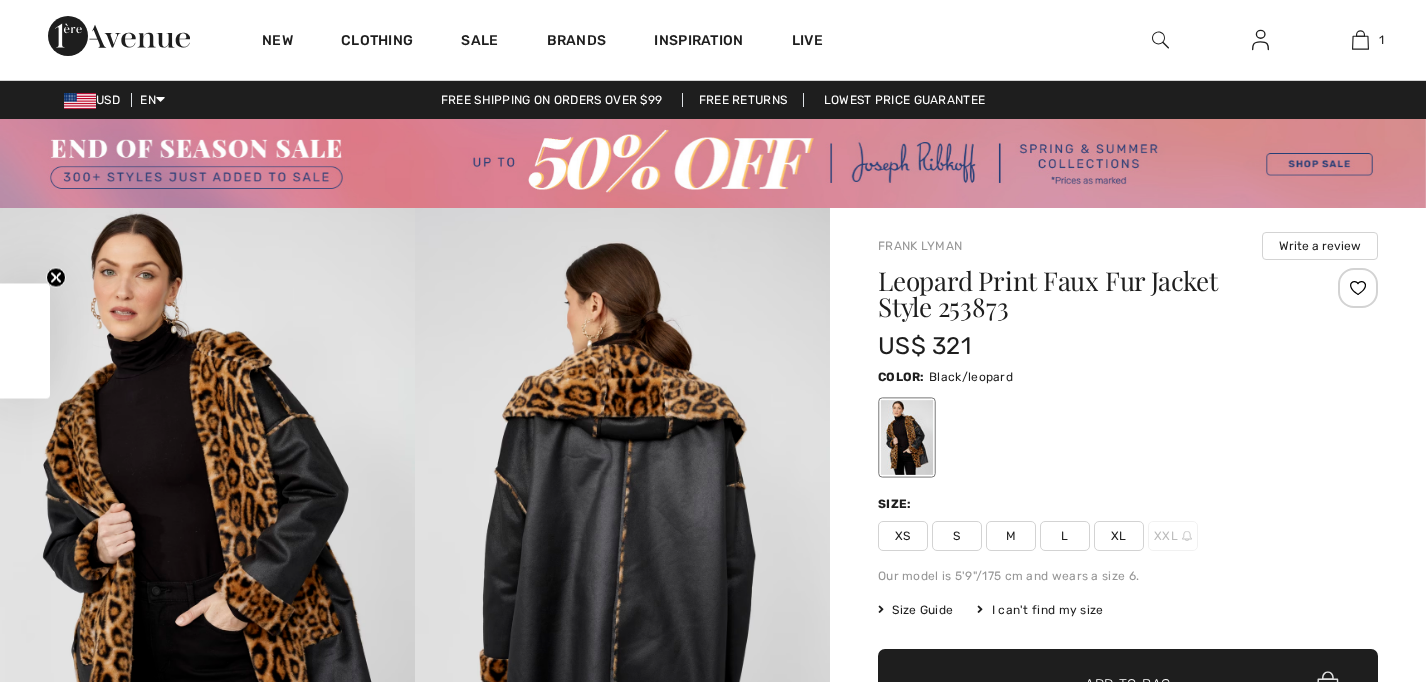 scroll, scrollTop: 0, scrollLeft: 0, axis: both 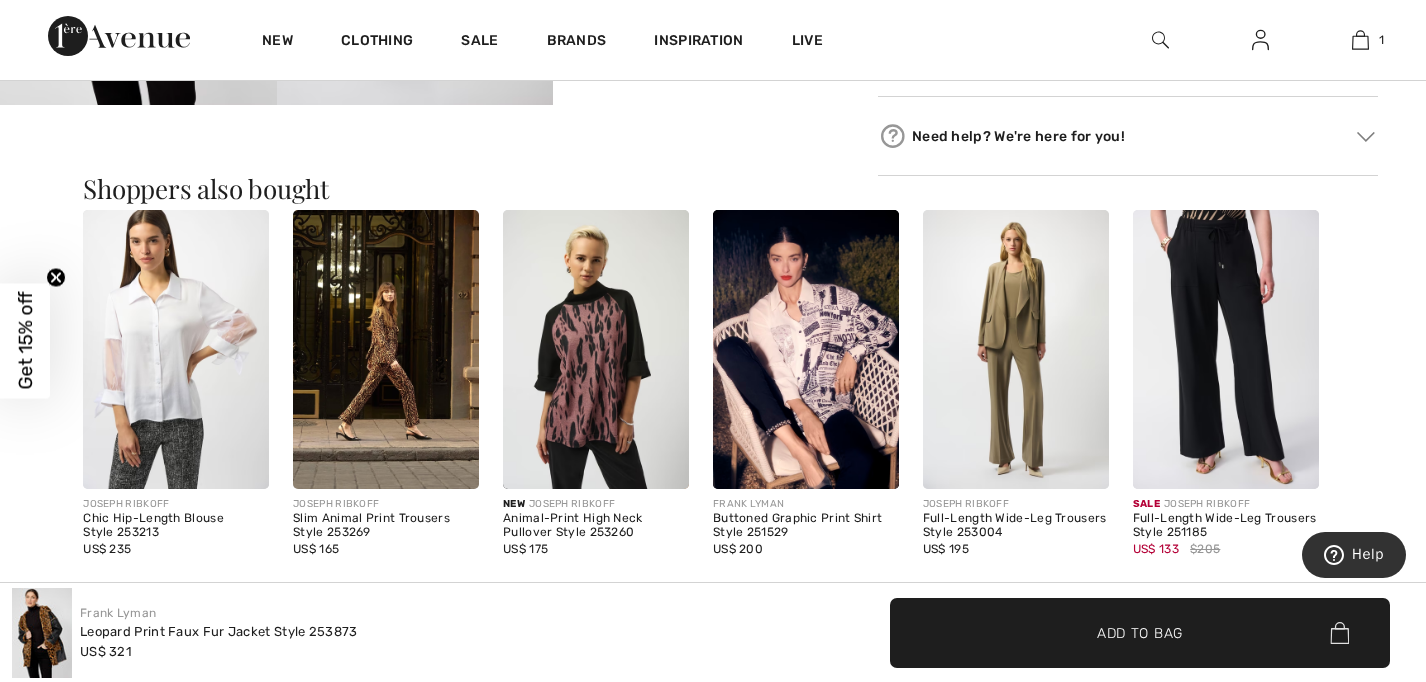click at bounding box center (386, 349) 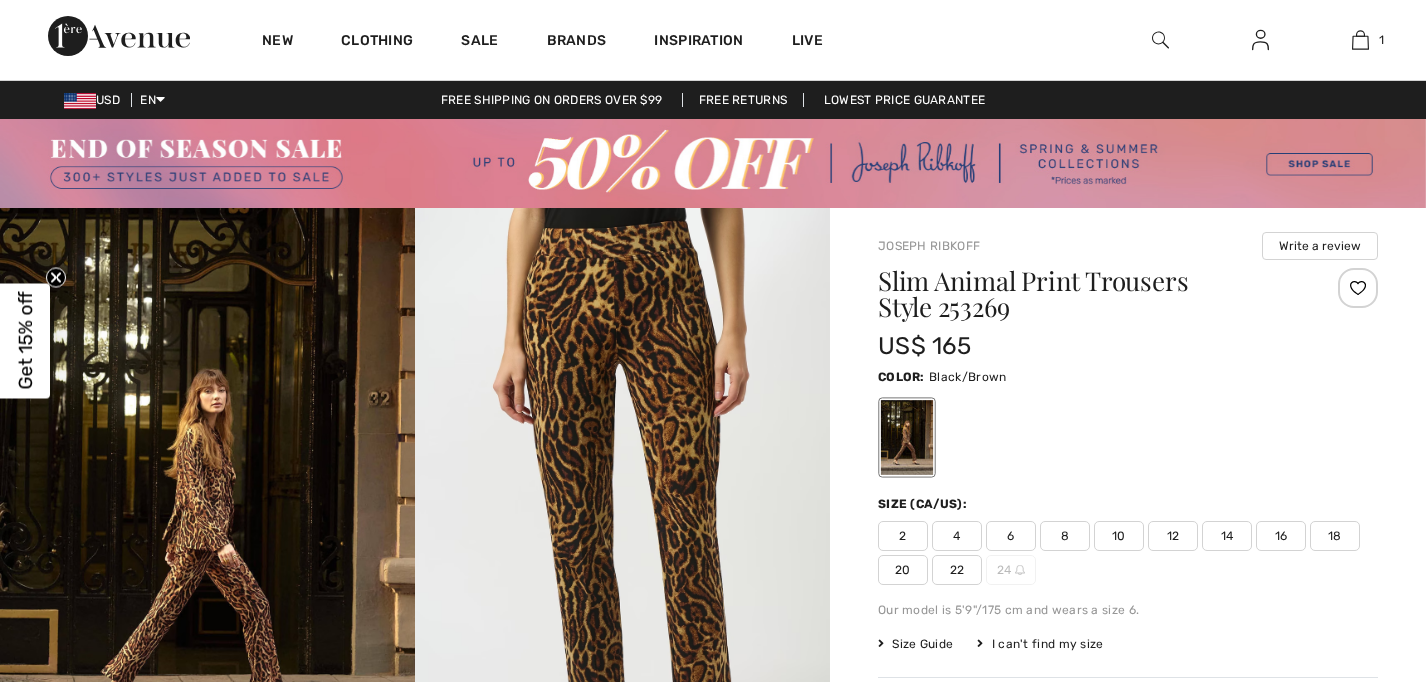 scroll, scrollTop: 0, scrollLeft: 0, axis: both 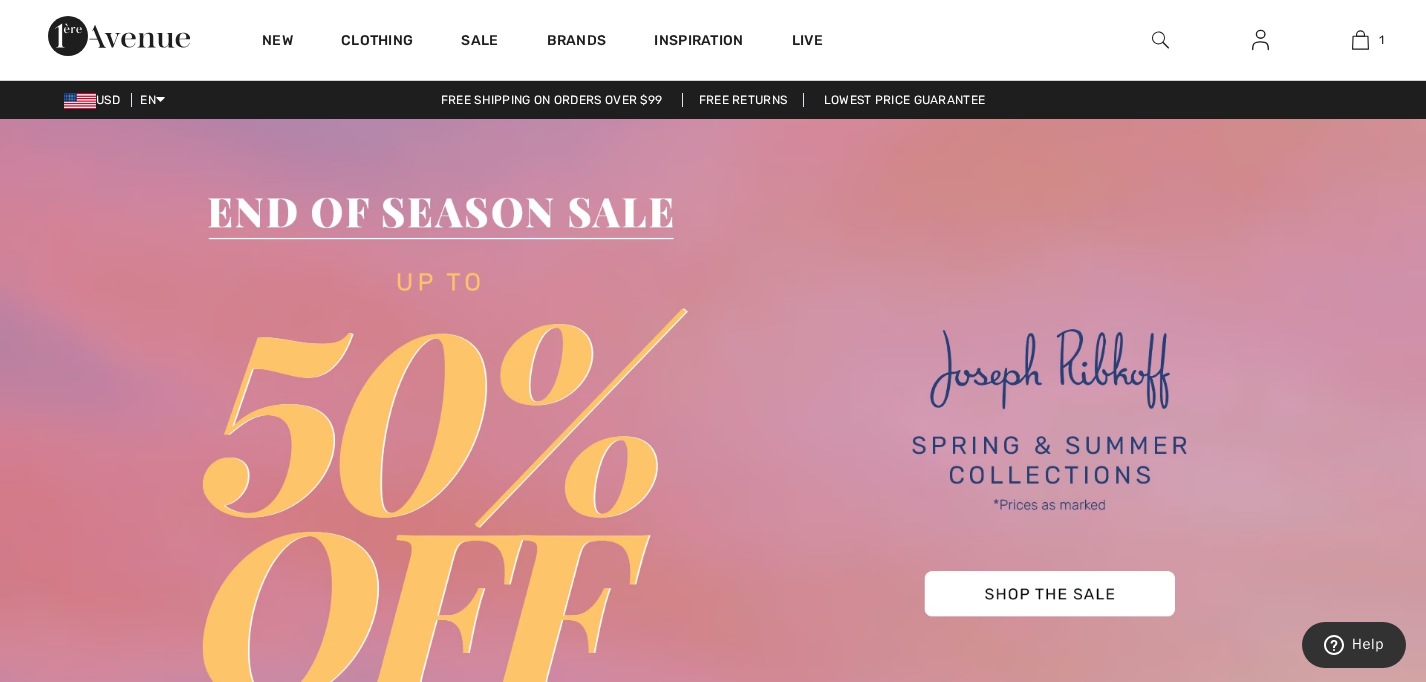 click at bounding box center [1160, 40] 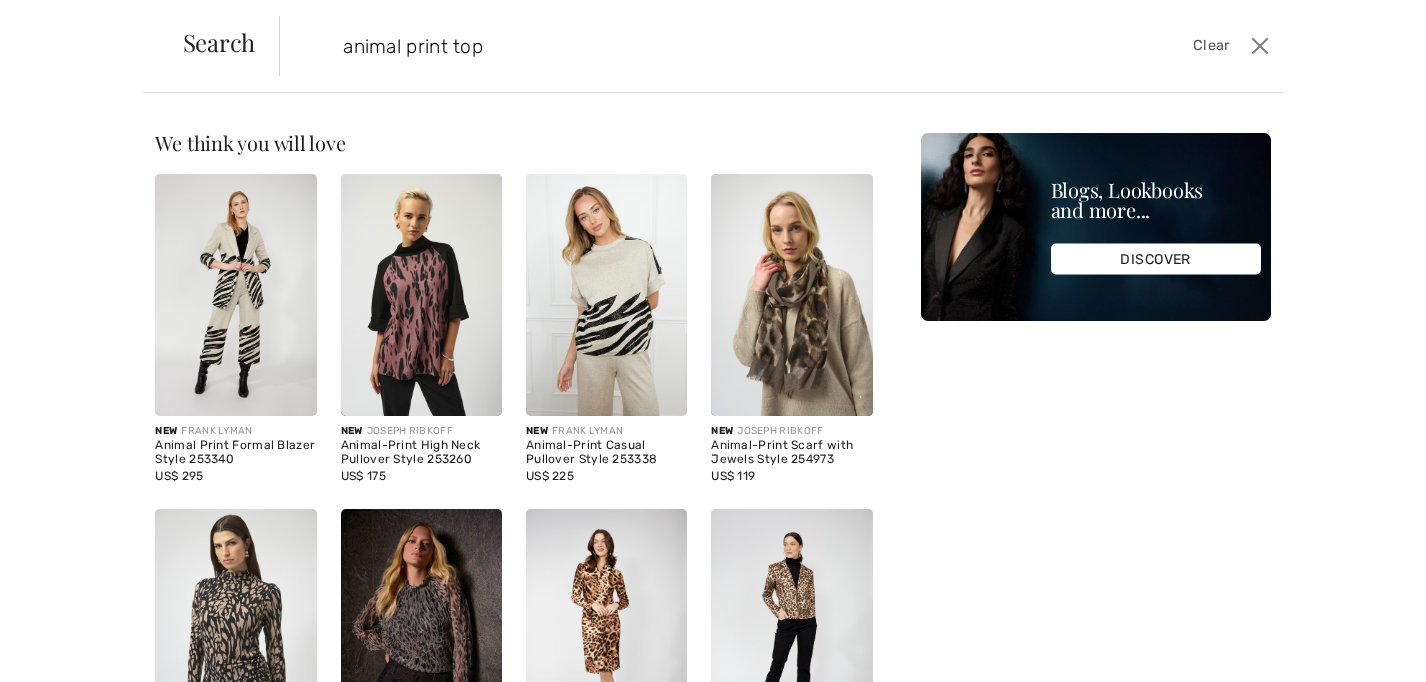 type on "animal print top" 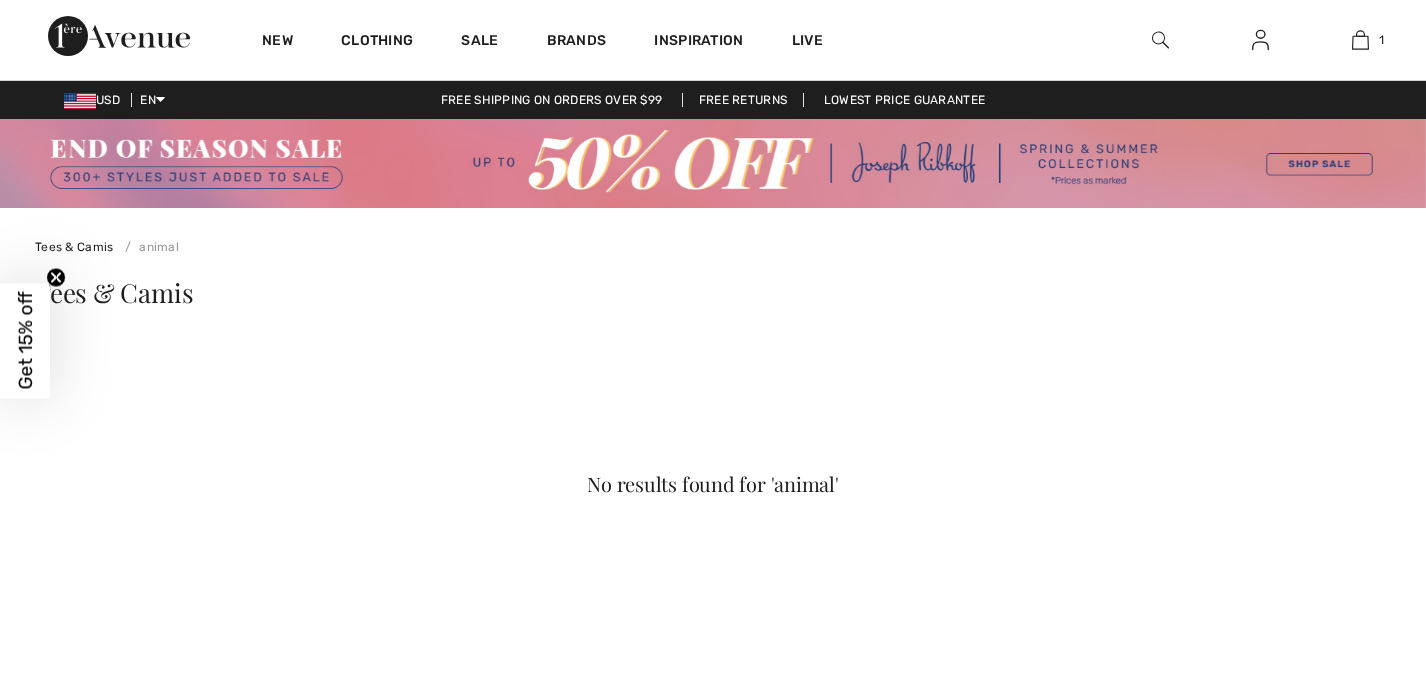 scroll, scrollTop: 0, scrollLeft: 0, axis: both 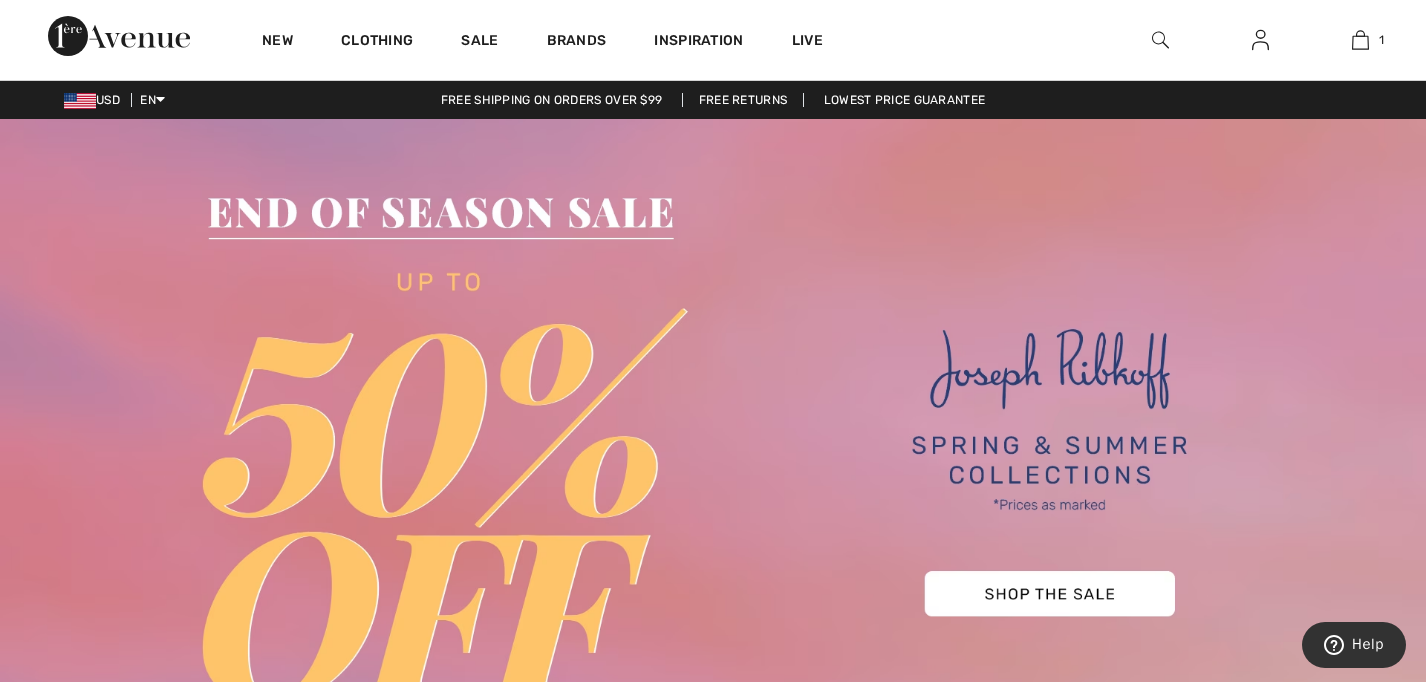 click at bounding box center [1160, 40] 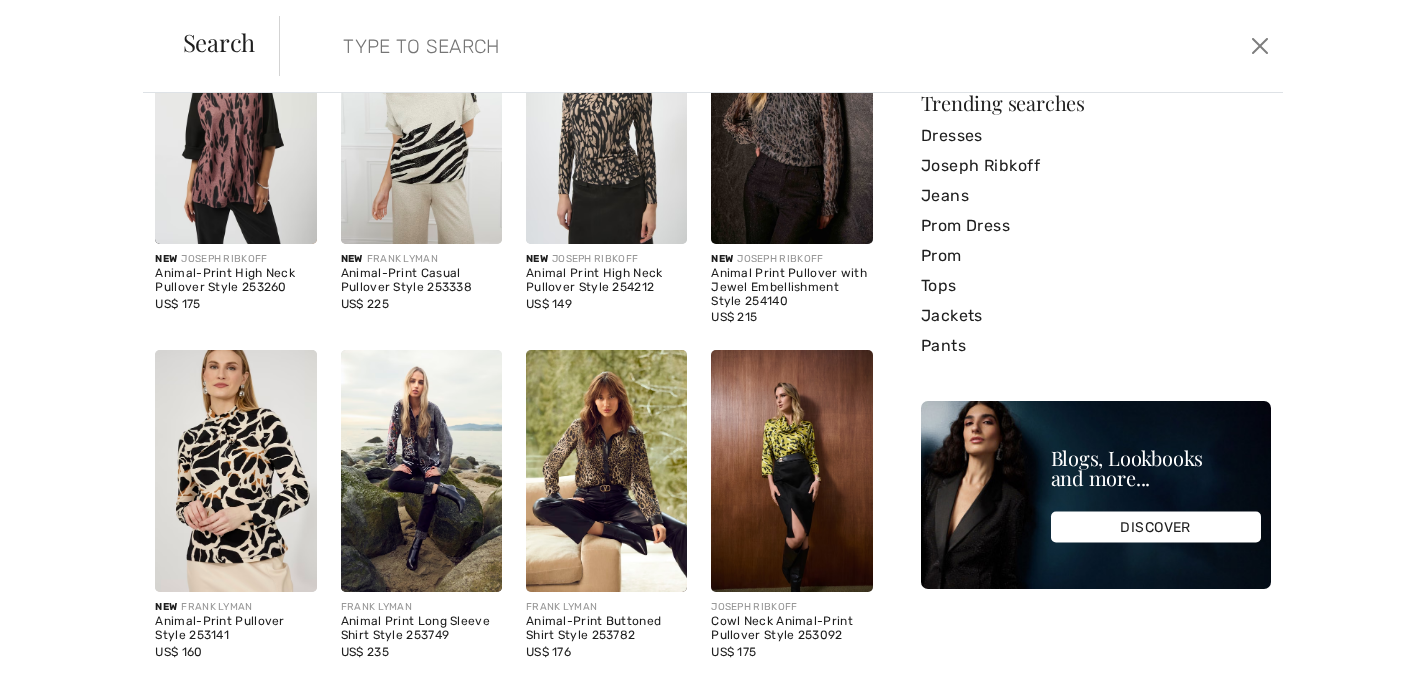 scroll, scrollTop: 179, scrollLeft: 0, axis: vertical 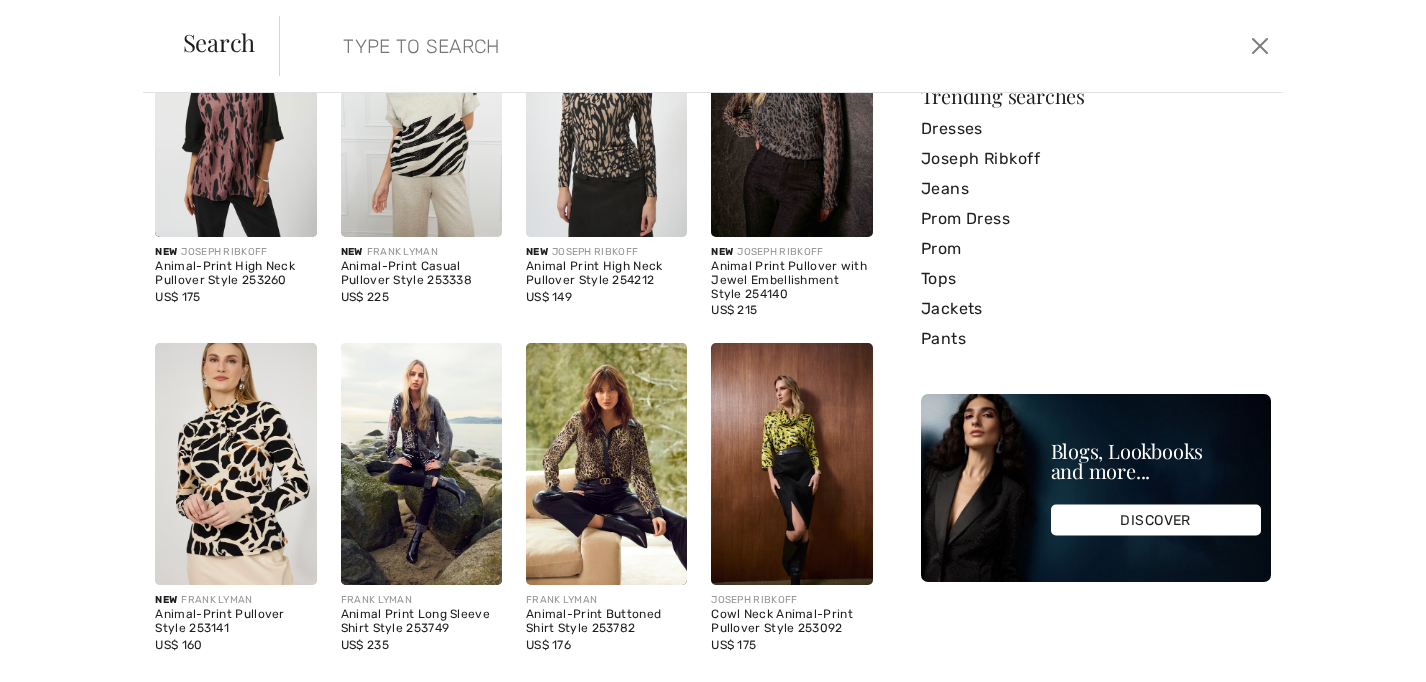 click at bounding box center (606, 464) 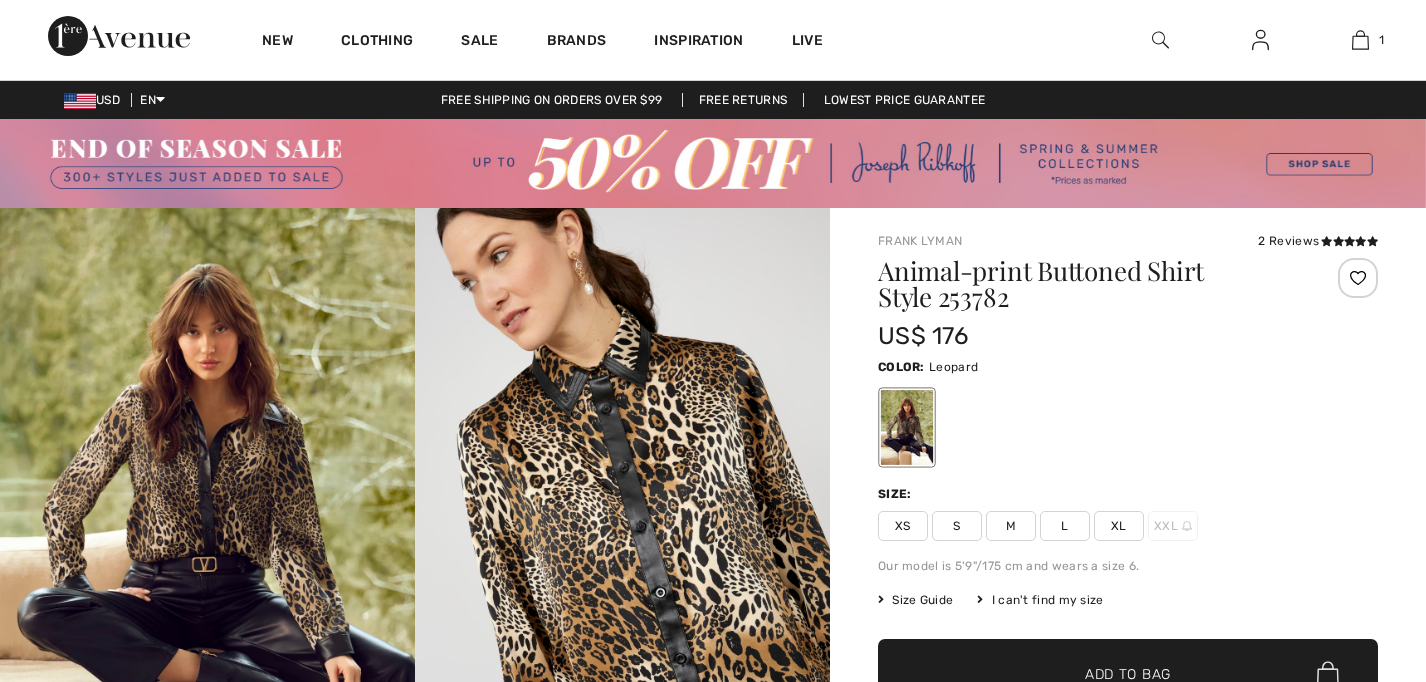 scroll, scrollTop: 0, scrollLeft: 0, axis: both 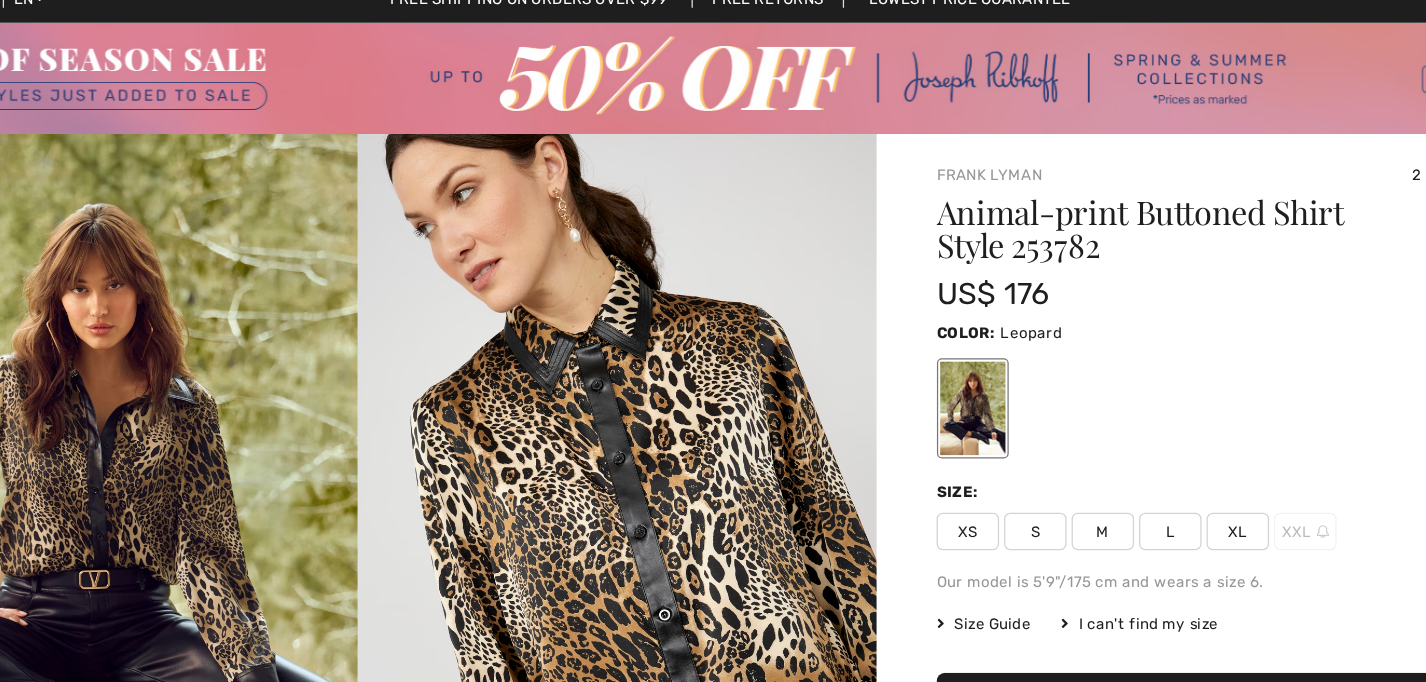 click at bounding box center [207, 519] 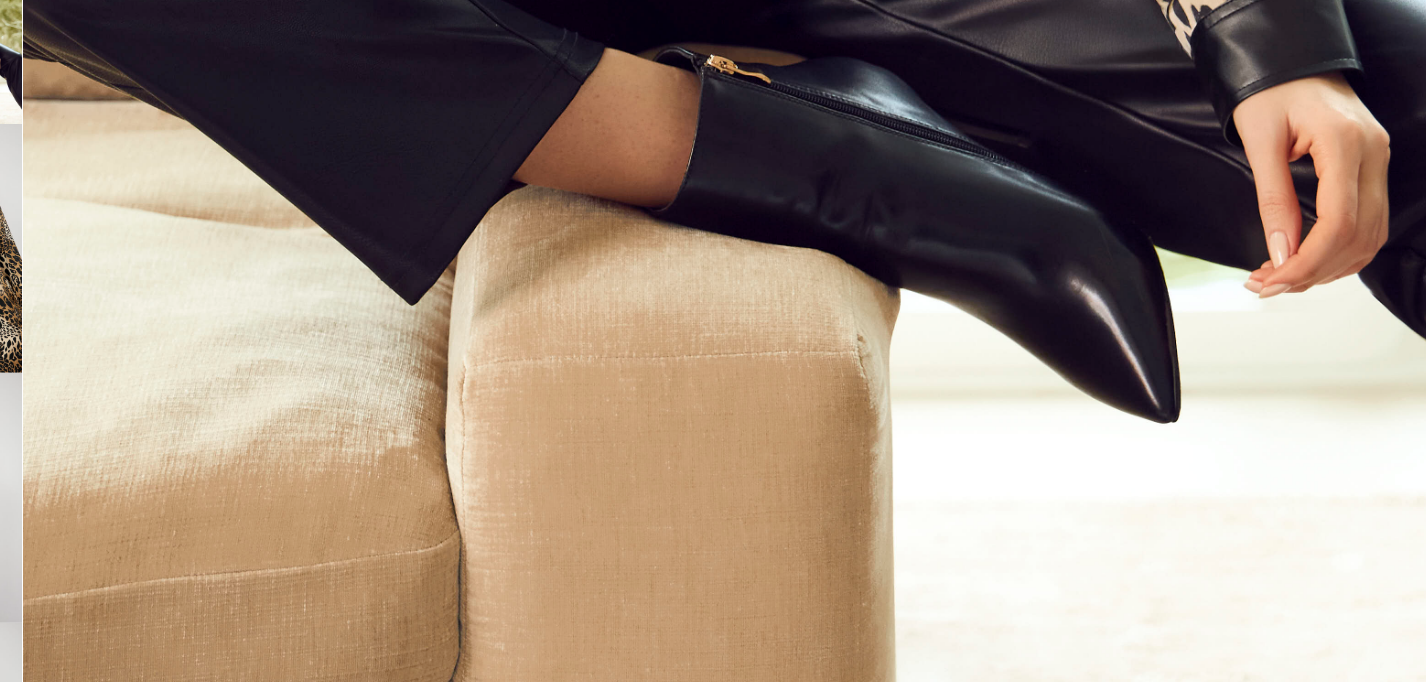 scroll, scrollTop: 1457, scrollLeft: 0, axis: vertical 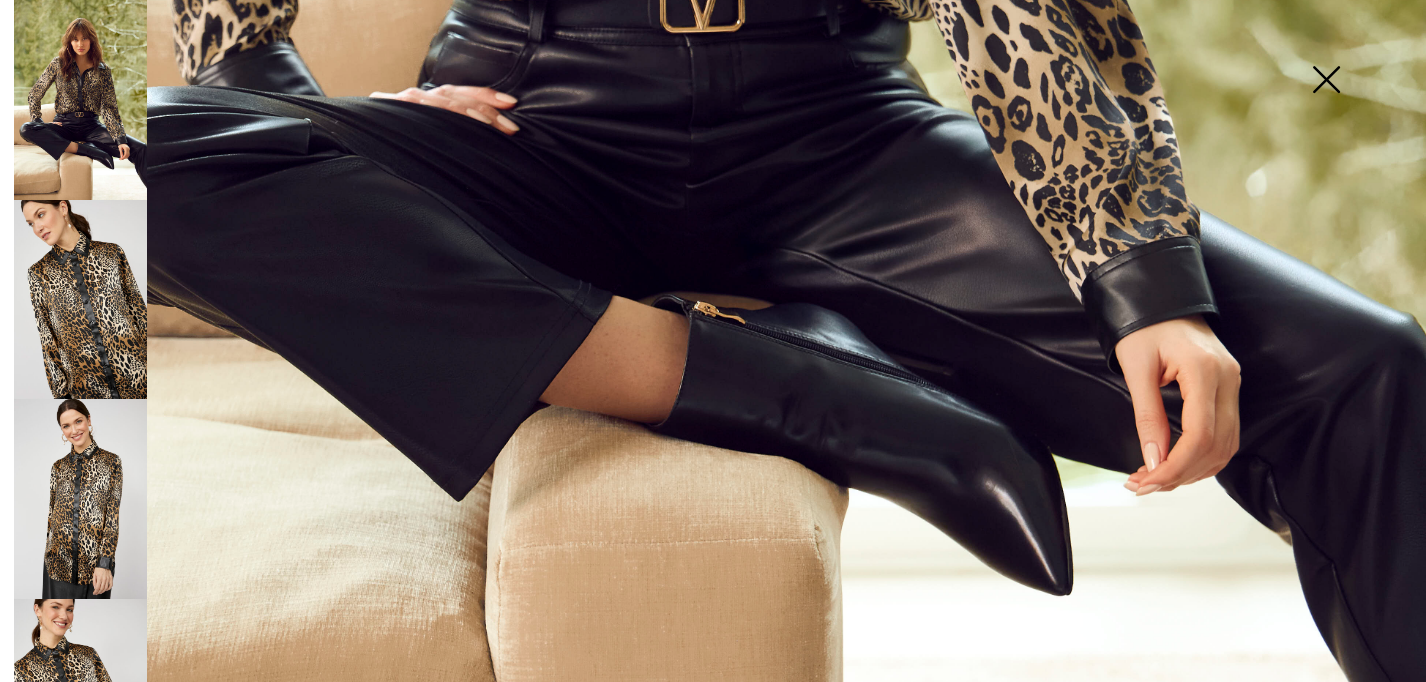 click at bounding box center [80, 499] 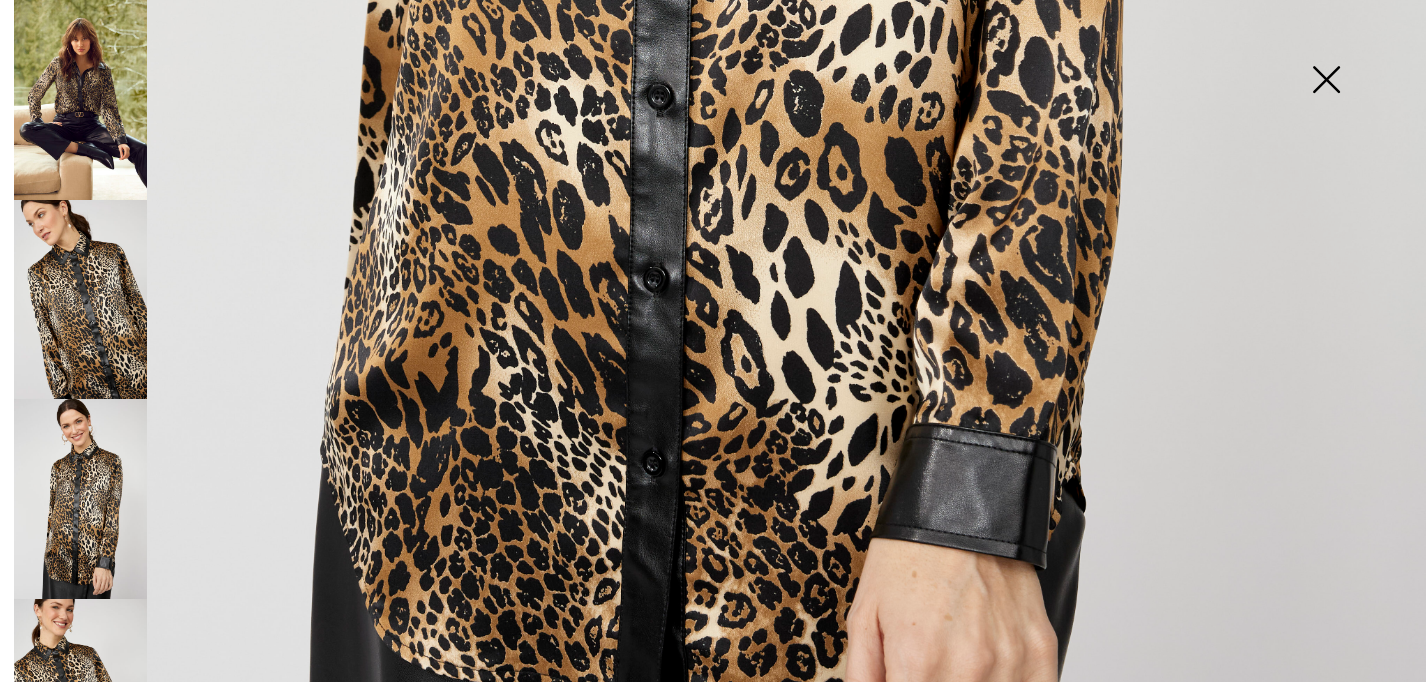 scroll, scrollTop: 1255, scrollLeft: 0, axis: vertical 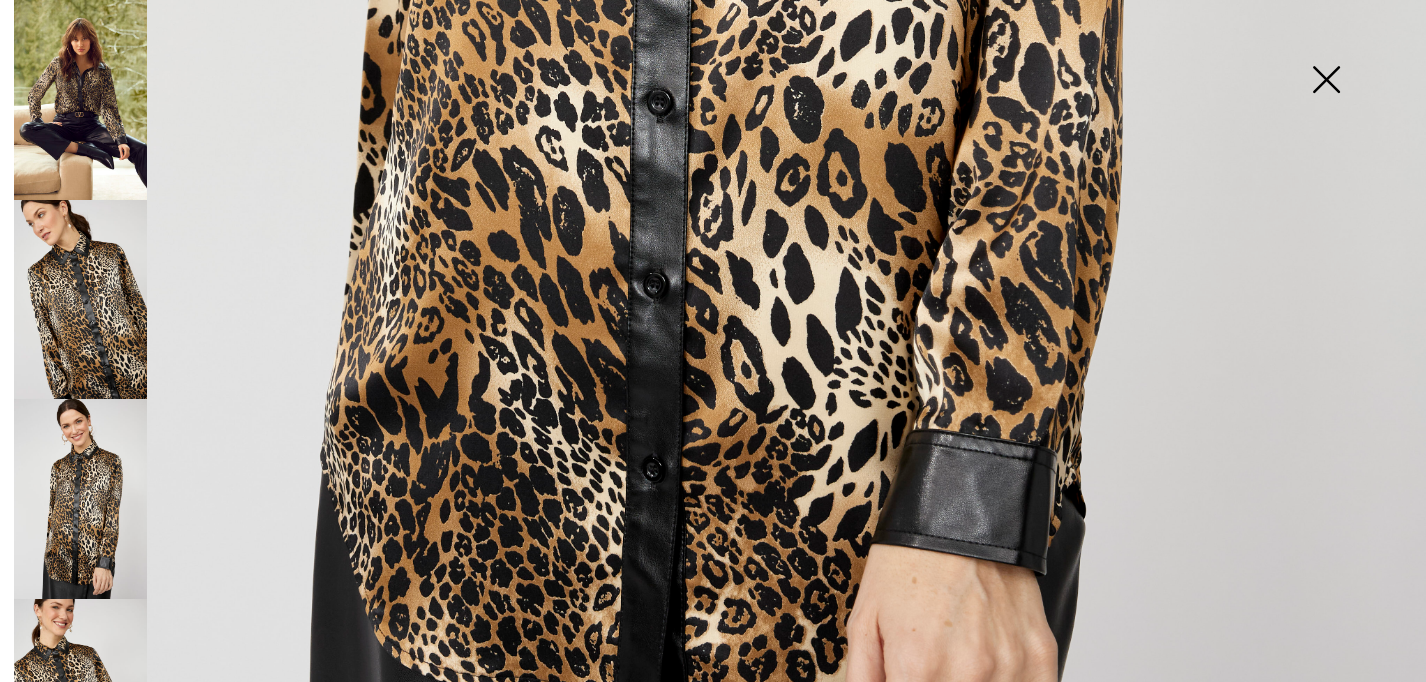 click at bounding box center (80, 300) 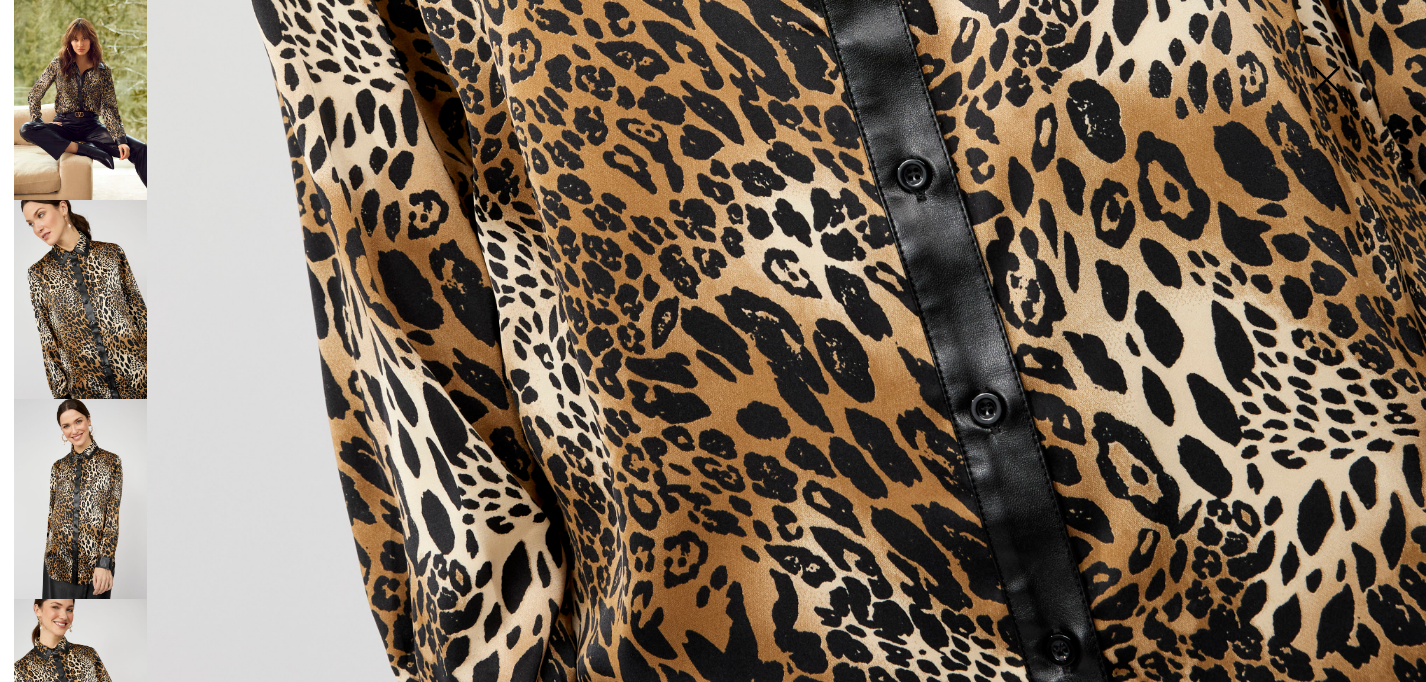 scroll, scrollTop: 1456, scrollLeft: 0, axis: vertical 